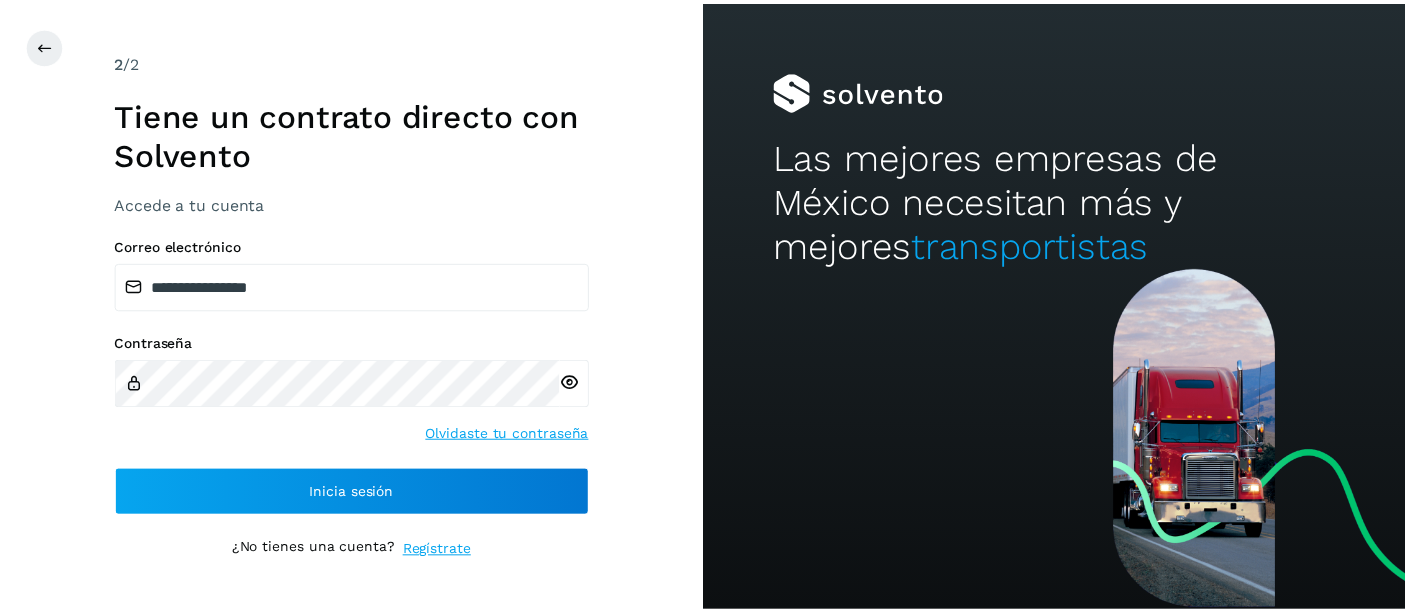 scroll, scrollTop: 0, scrollLeft: 0, axis: both 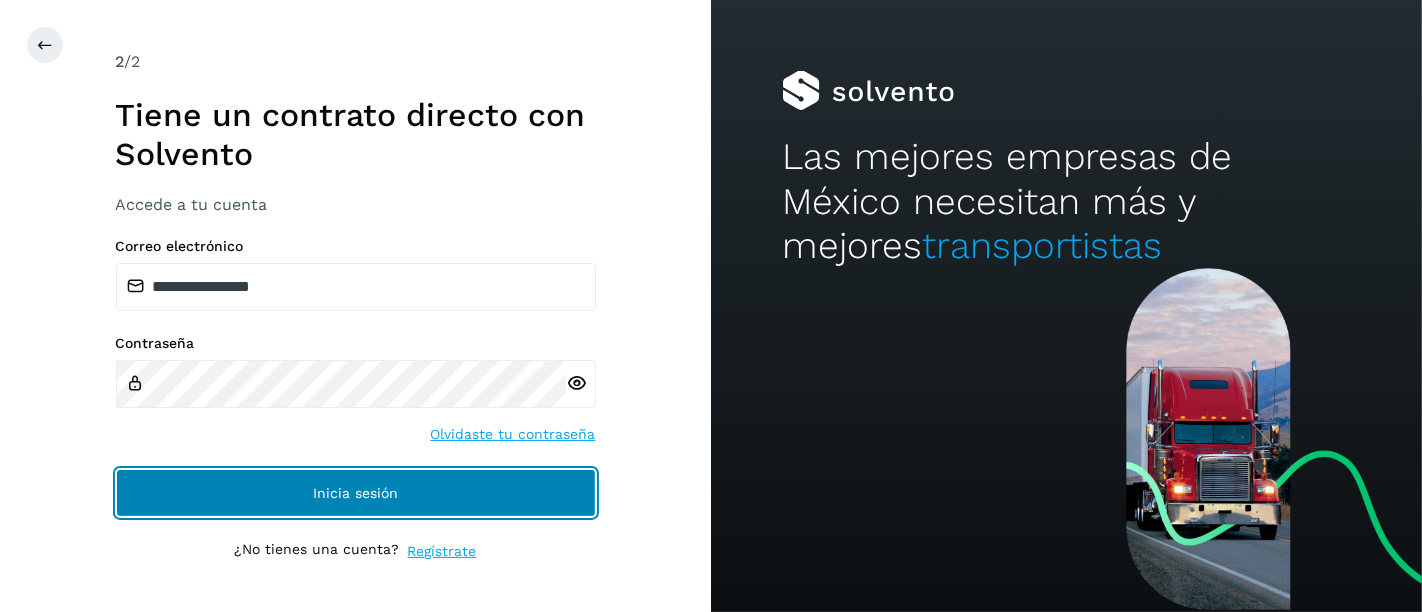 click on "Inicia sesión" at bounding box center (356, 493) 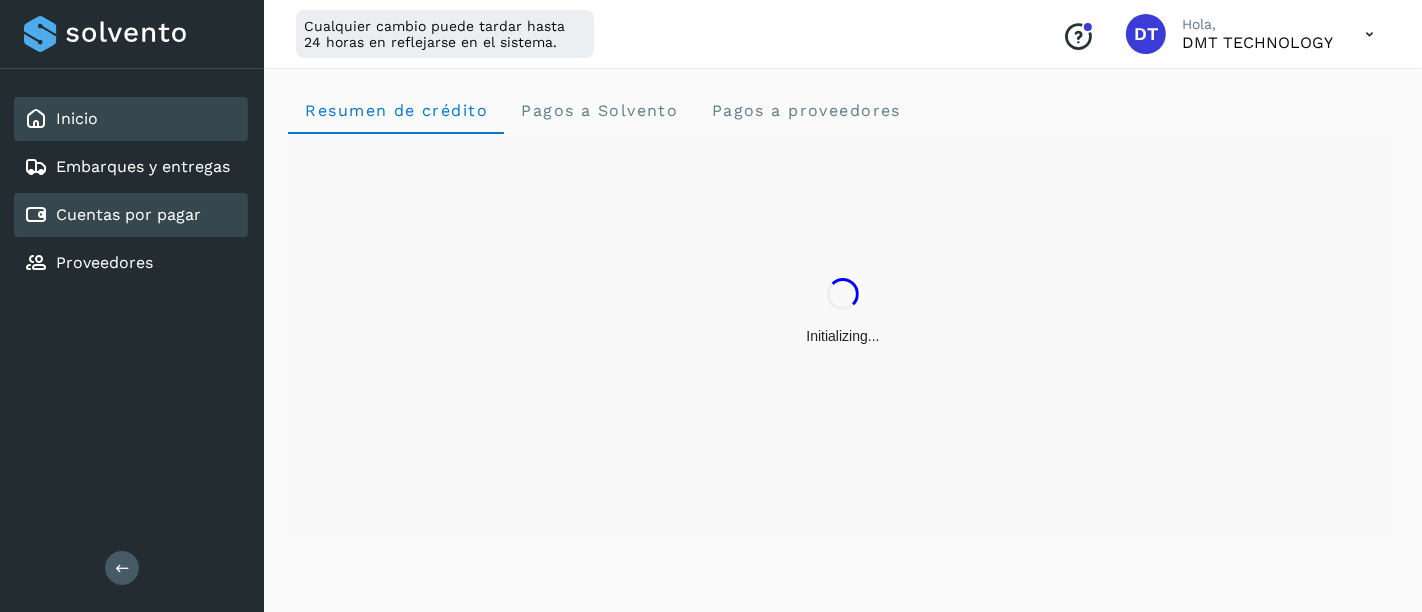 click on "Cuentas por pagar" at bounding box center (128, 214) 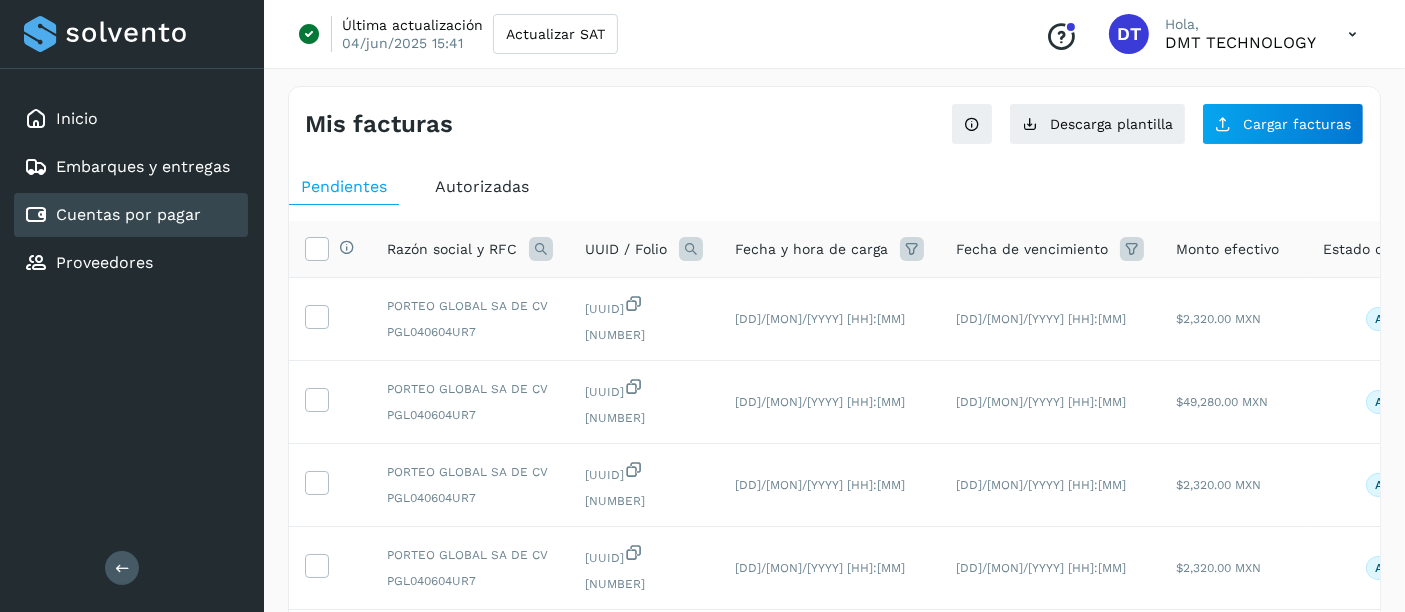 click at bounding box center (691, 249) 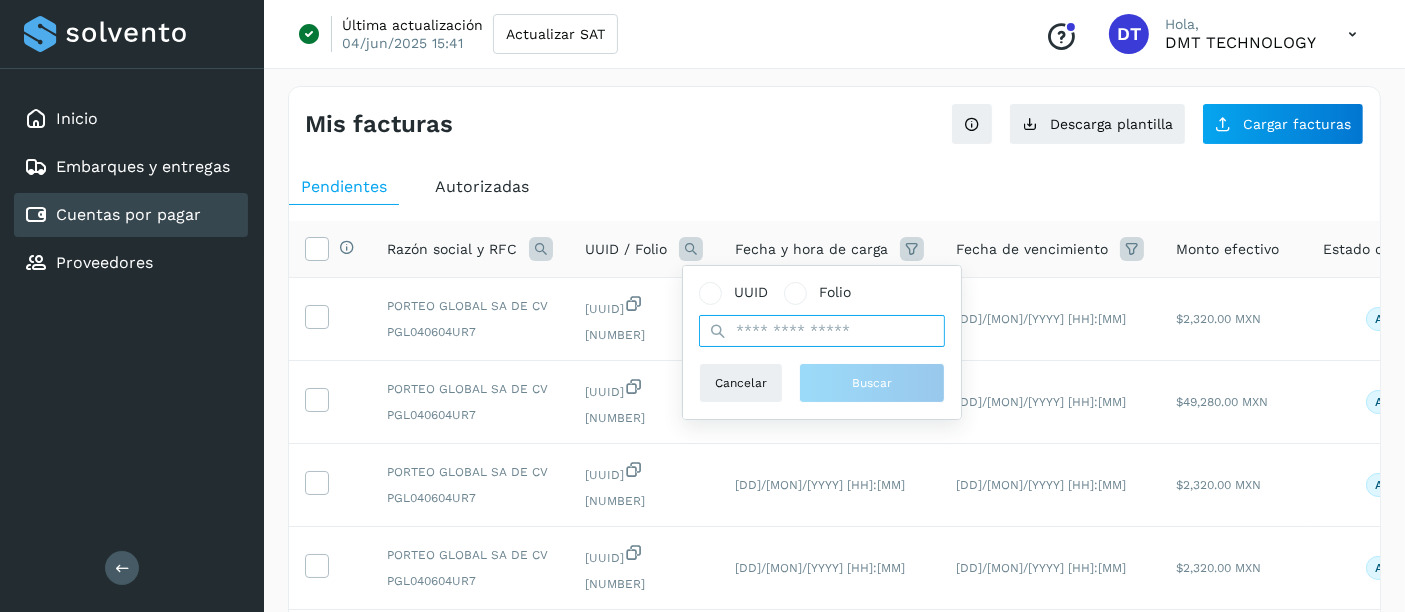 click at bounding box center (822, 331) 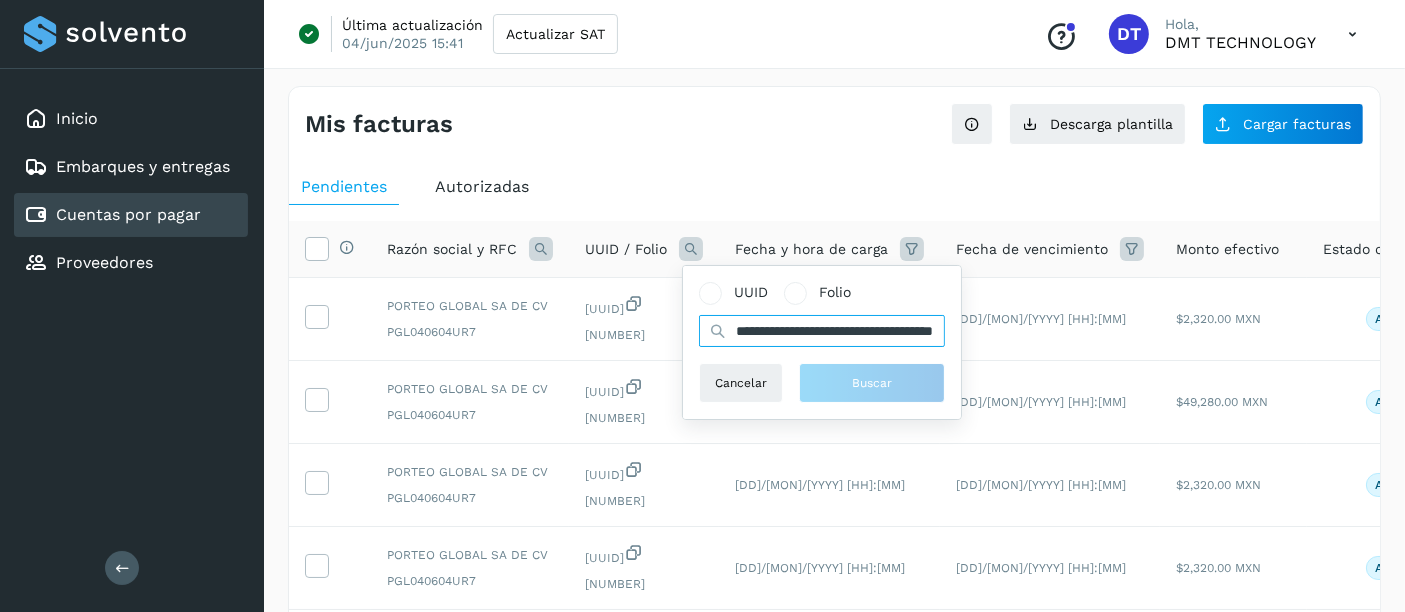 scroll, scrollTop: 0, scrollLeft: 107, axis: horizontal 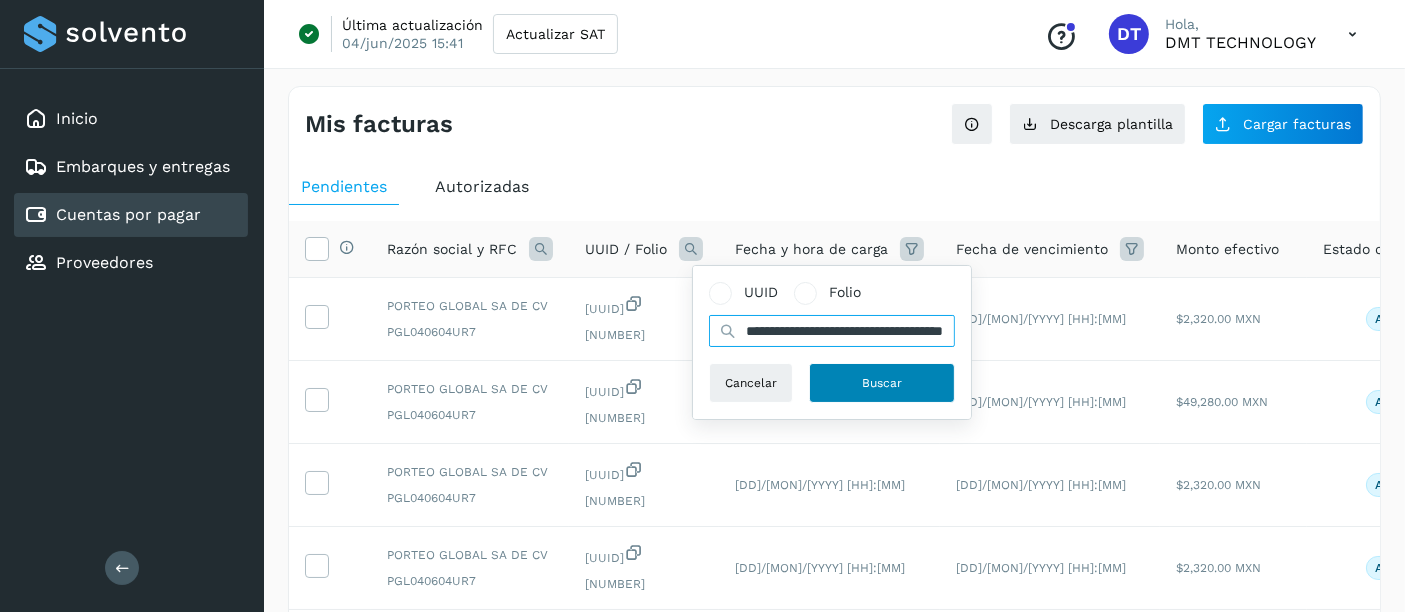 type on "**********" 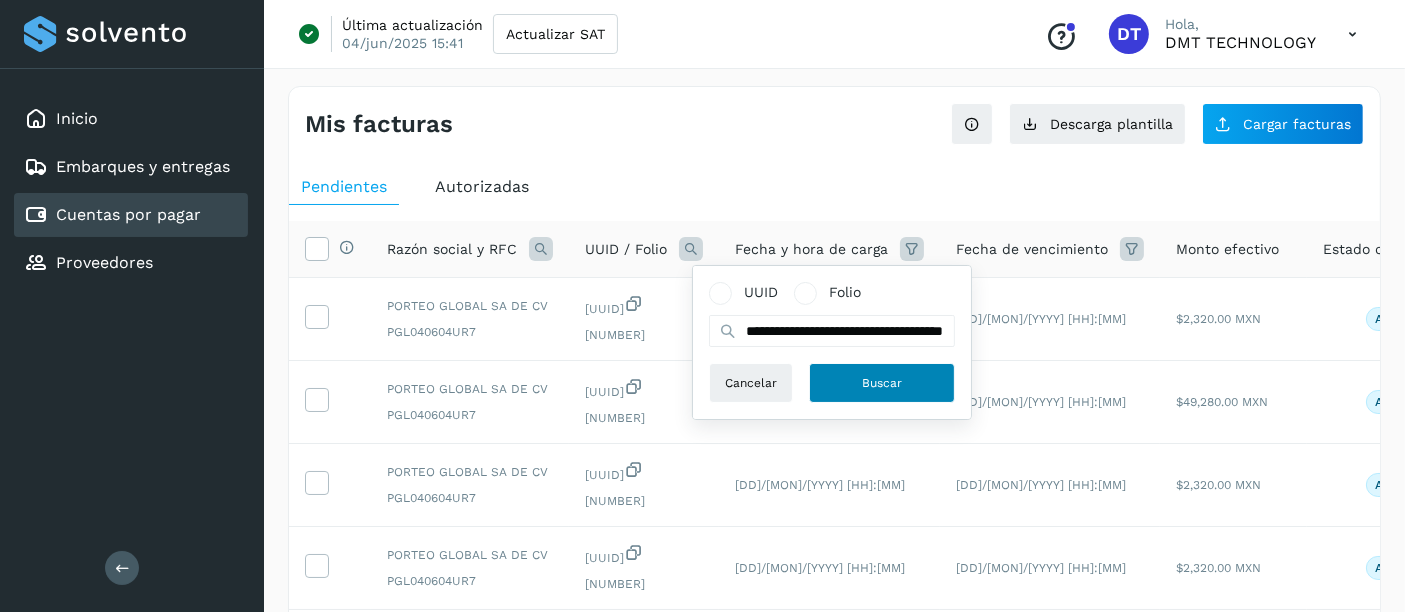 click on "Buscar" 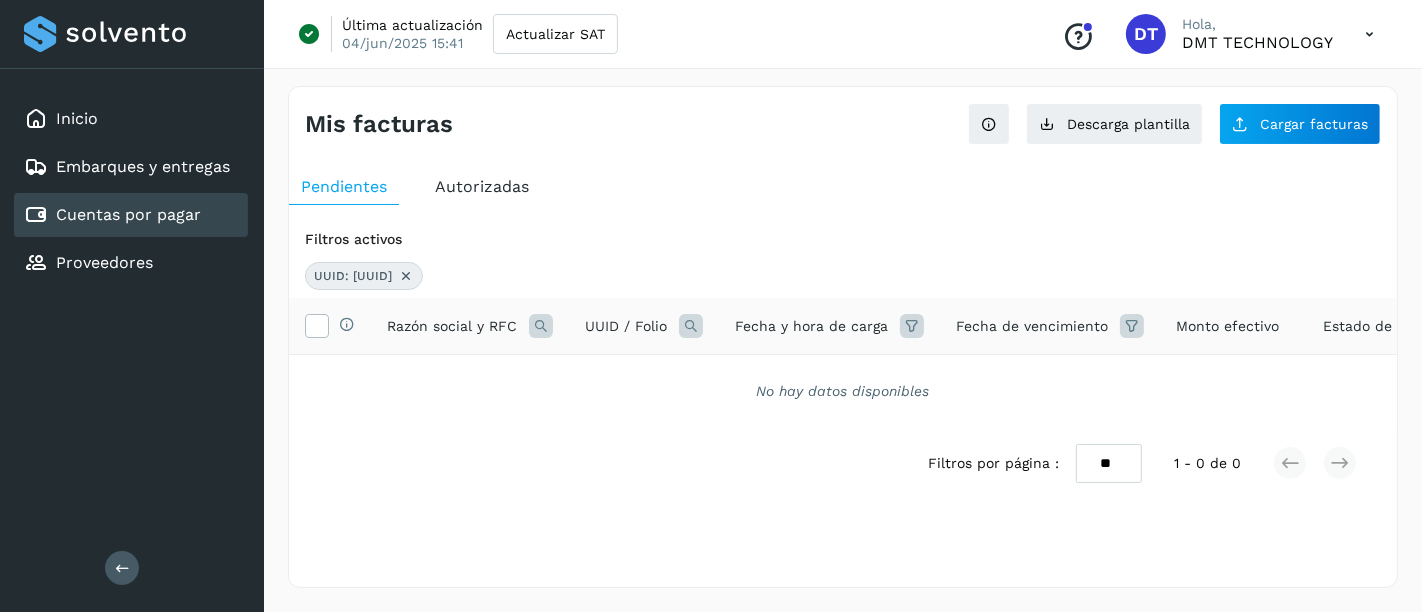 click at bounding box center [406, 276] 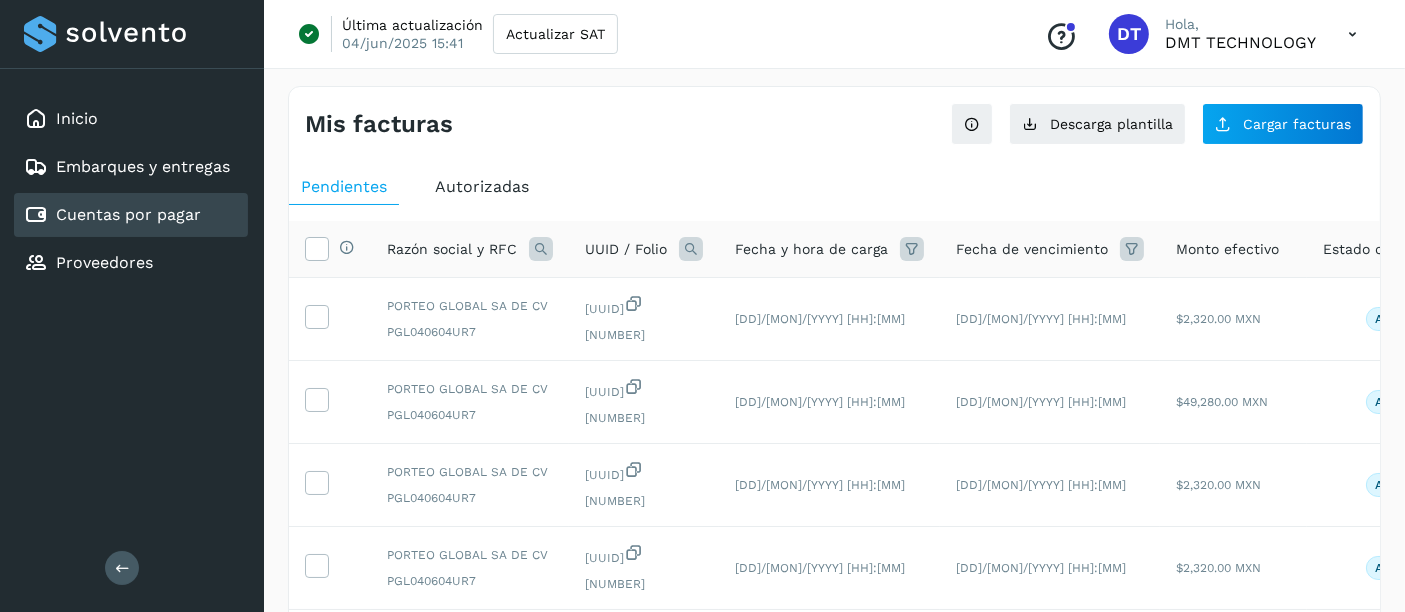 click at bounding box center [691, 249] 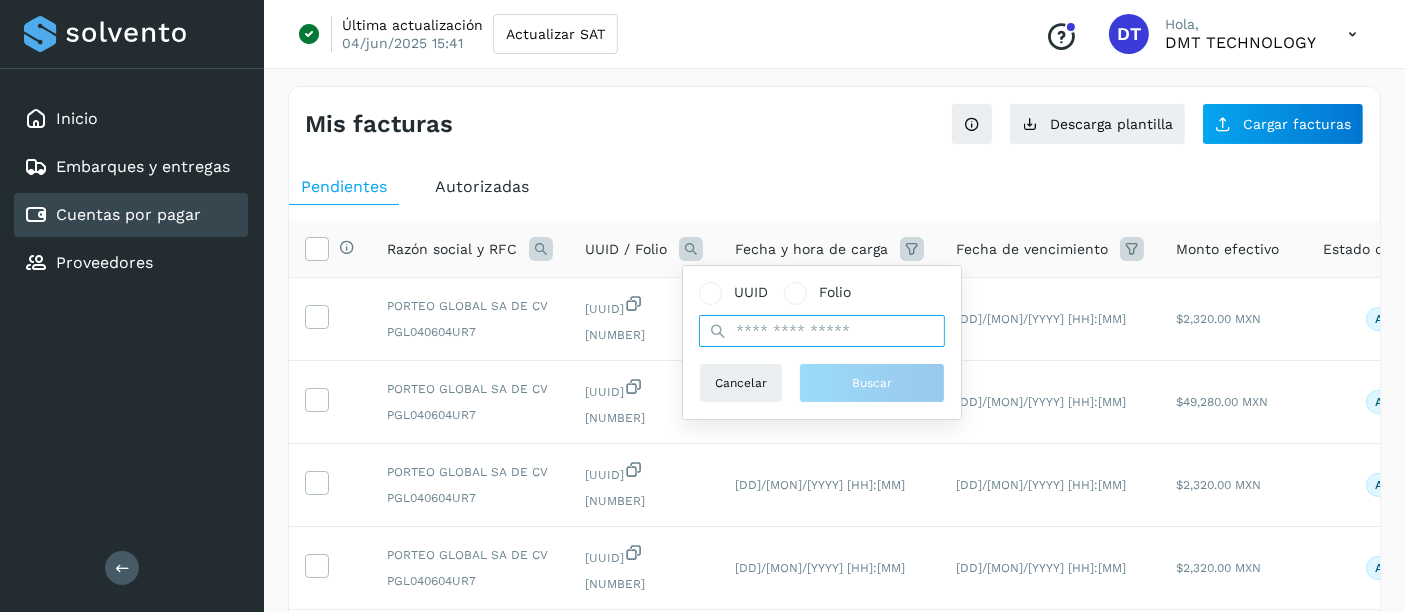 click at bounding box center [822, 331] 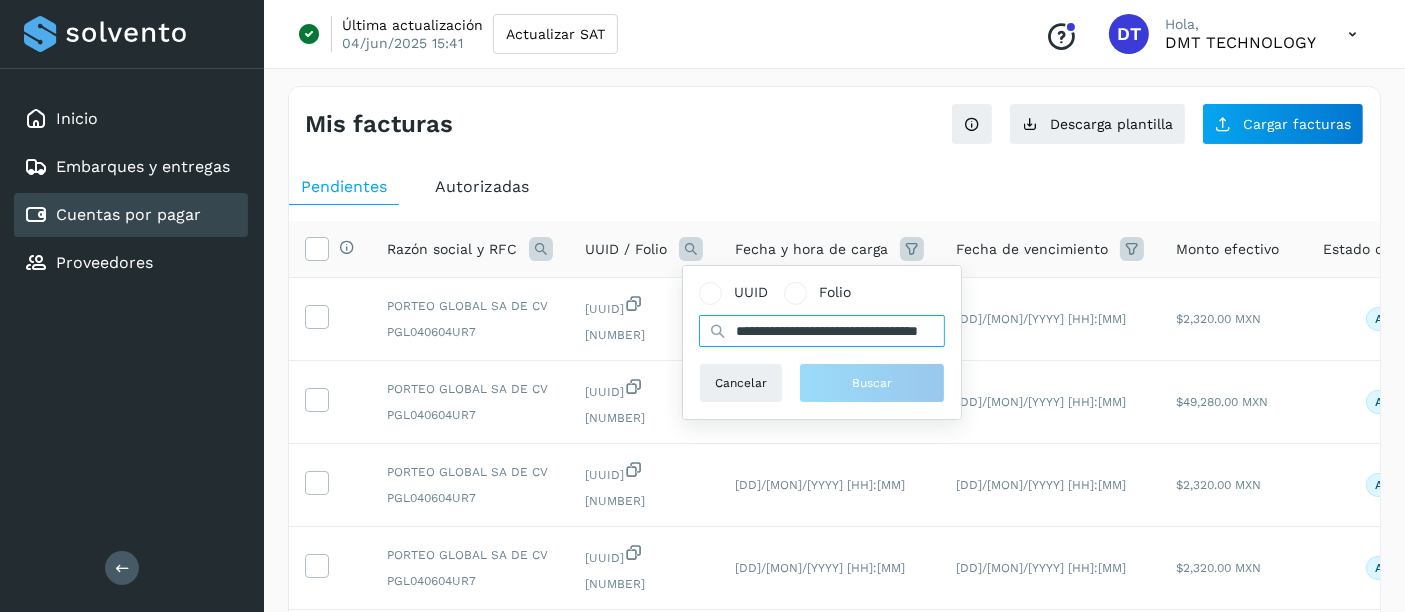 scroll, scrollTop: 0, scrollLeft: 91, axis: horizontal 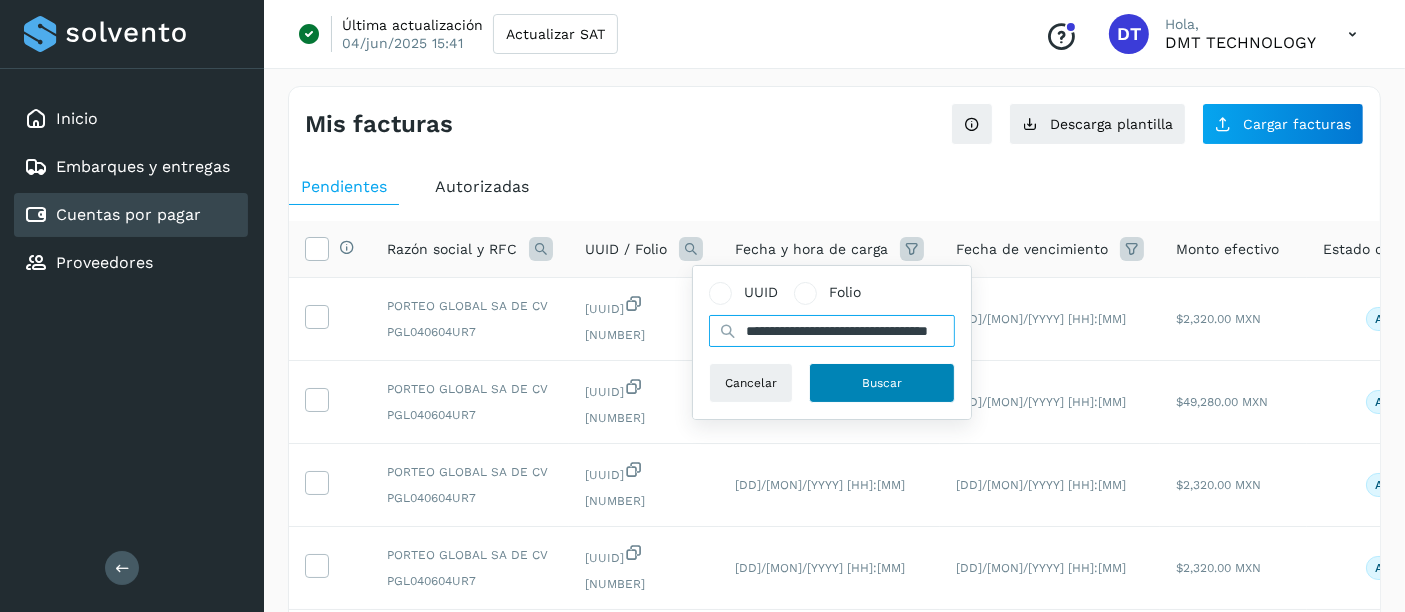 type on "**********" 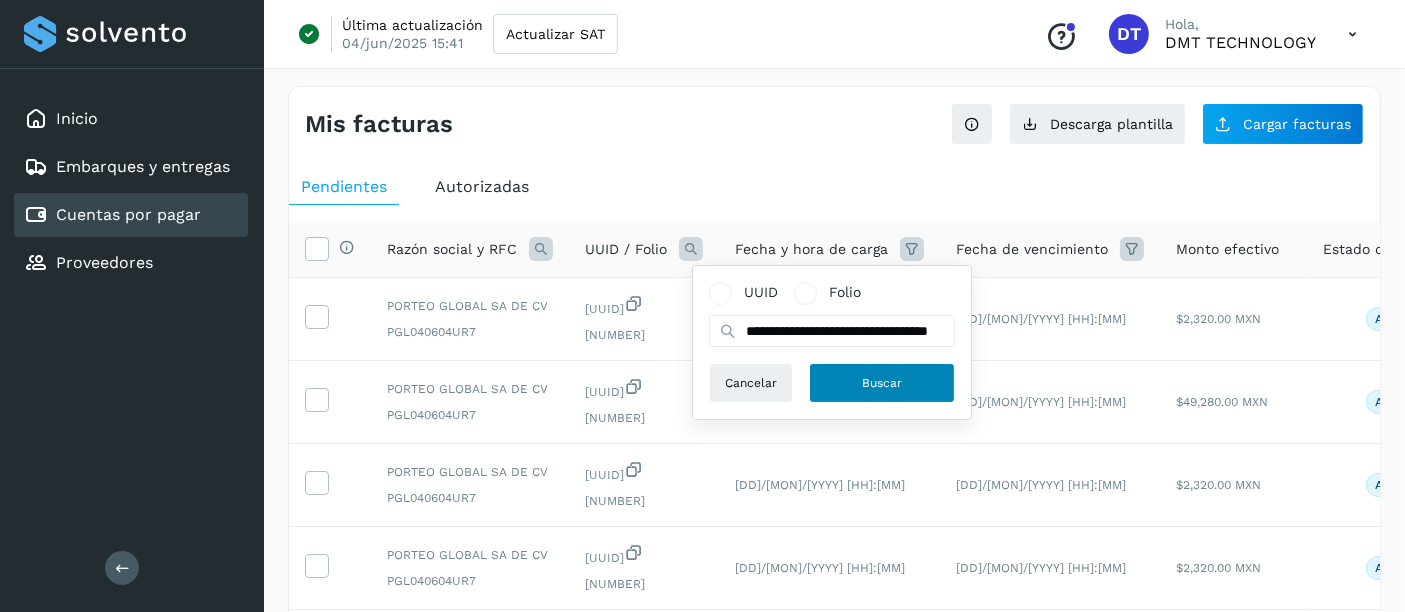 click on "Buscar" at bounding box center (882, 383) 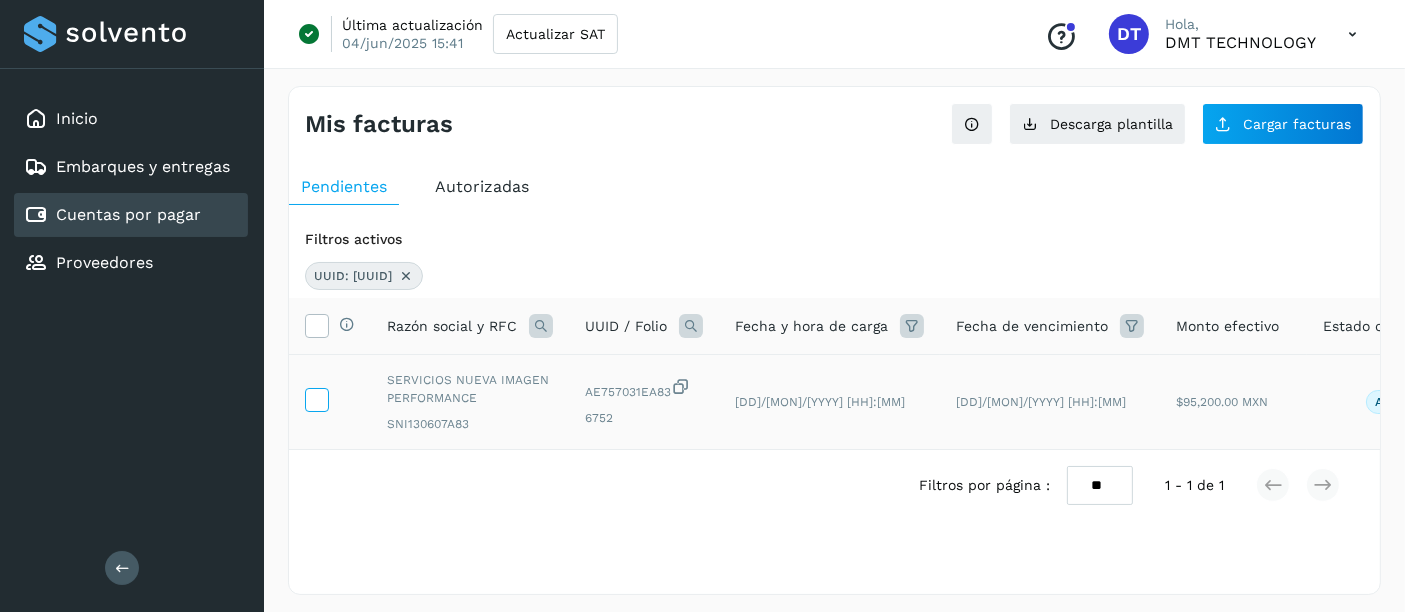 click at bounding box center (316, 398) 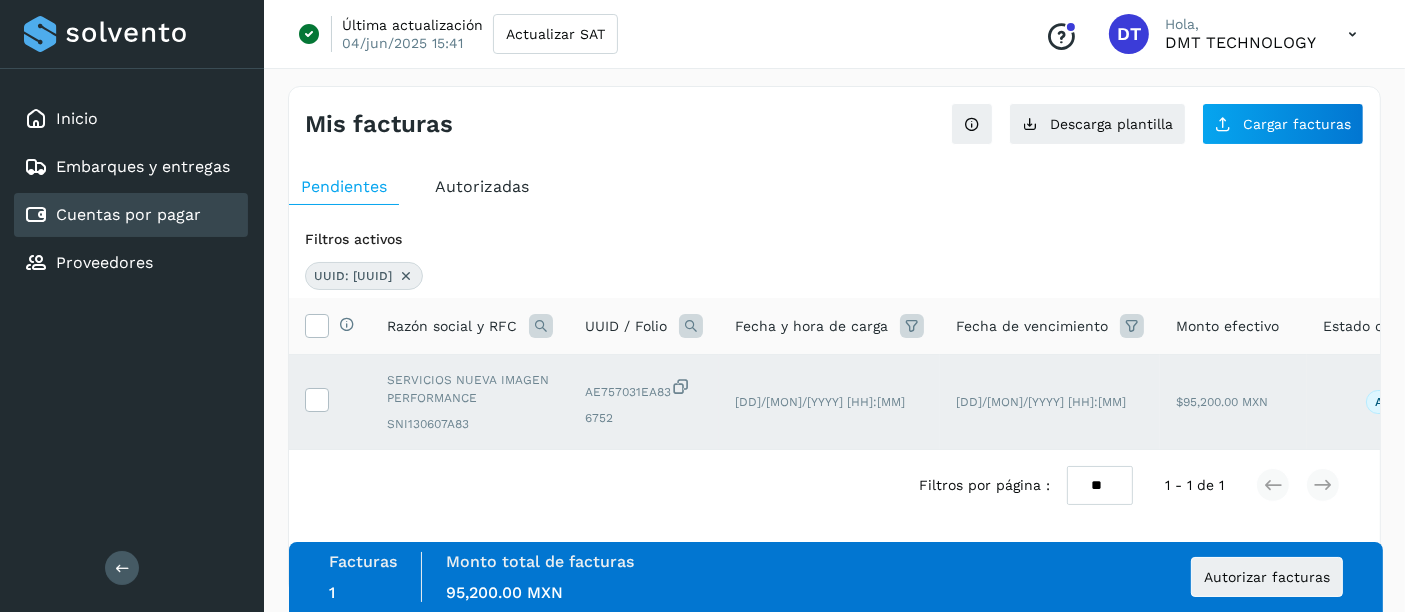 click at bounding box center (406, 276) 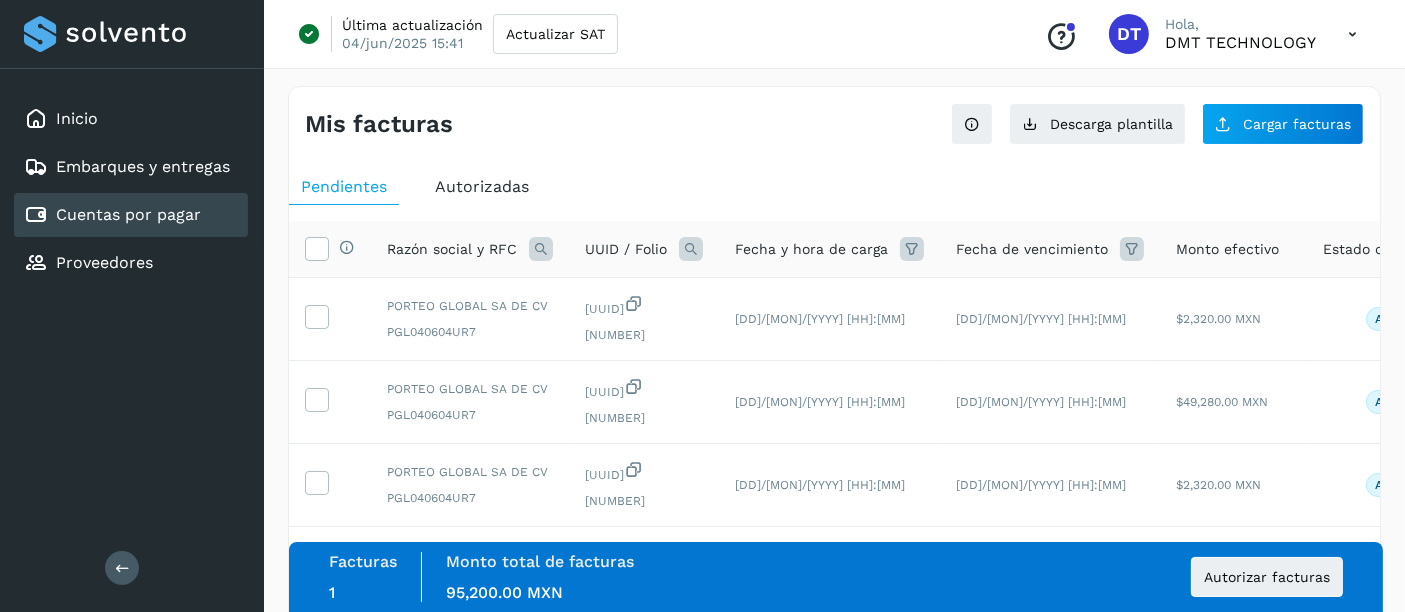 click at bounding box center [691, 249] 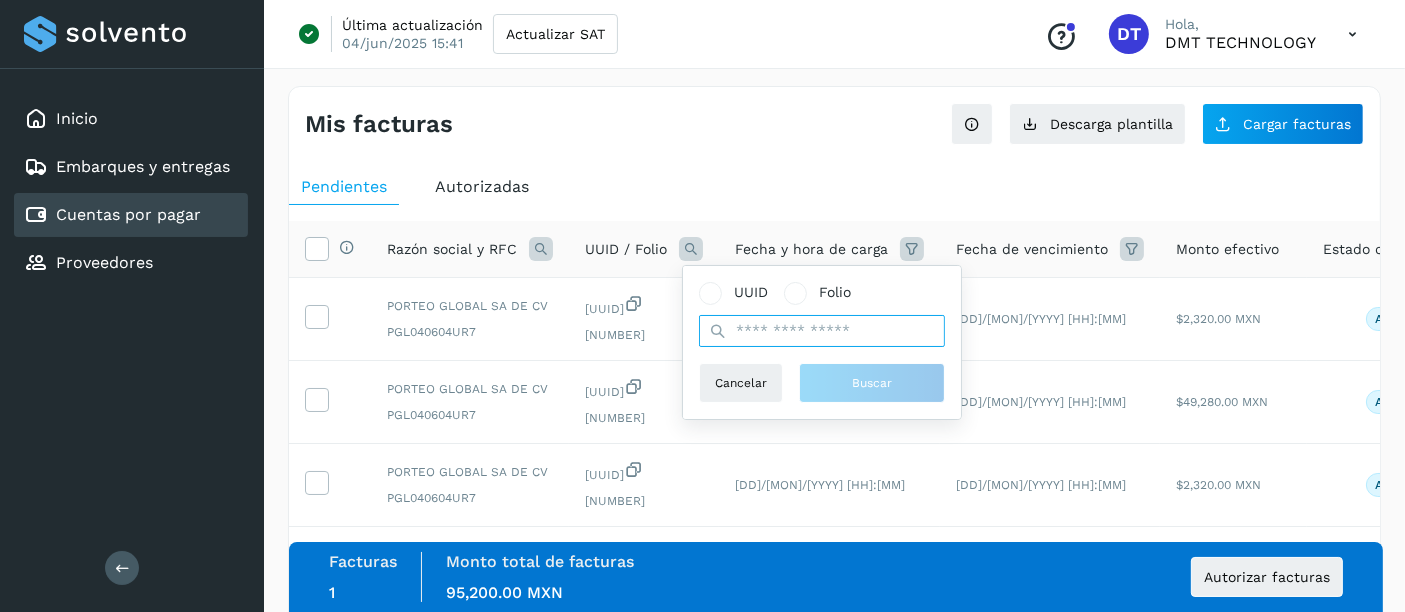 click at bounding box center [822, 331] 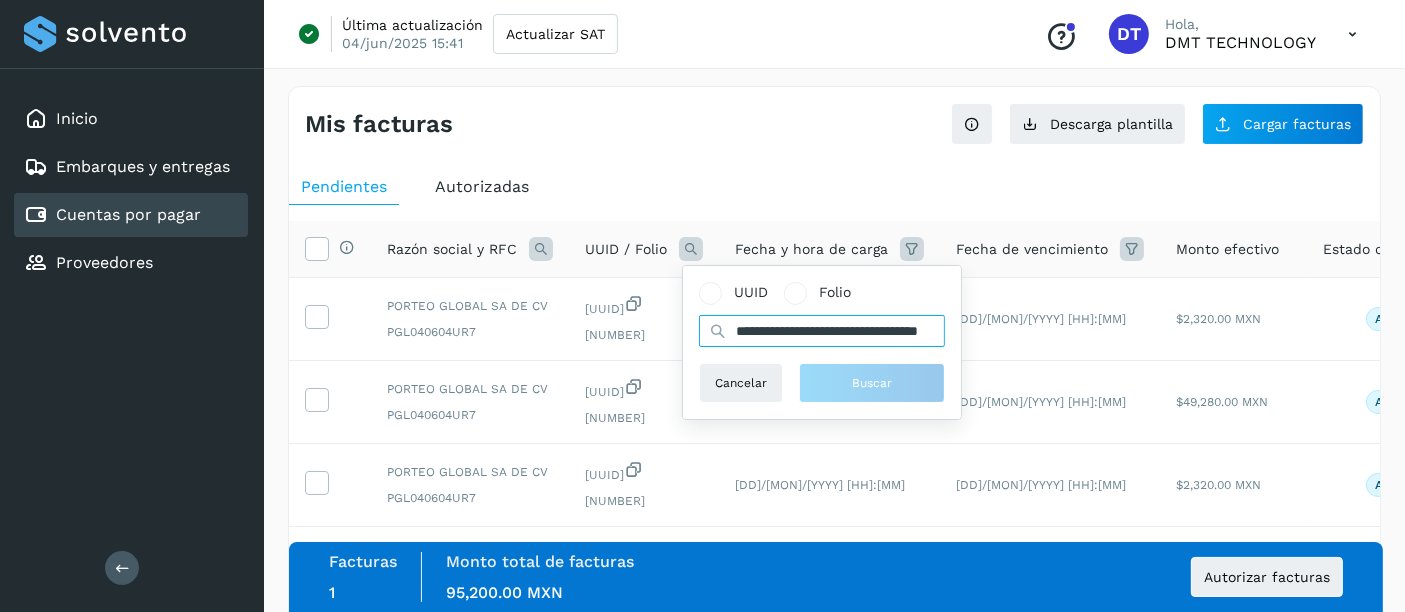 scroll, scrollTop: 0, scrollLeft: 82, axis: horizontal 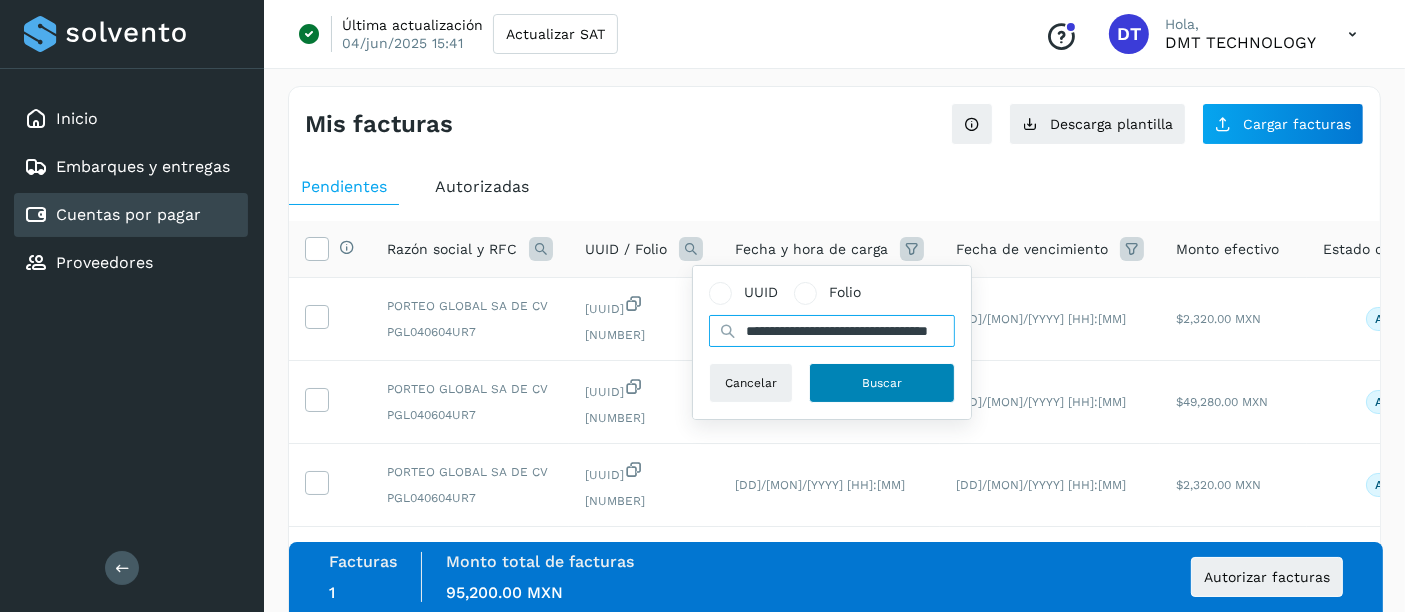 type on "**********" 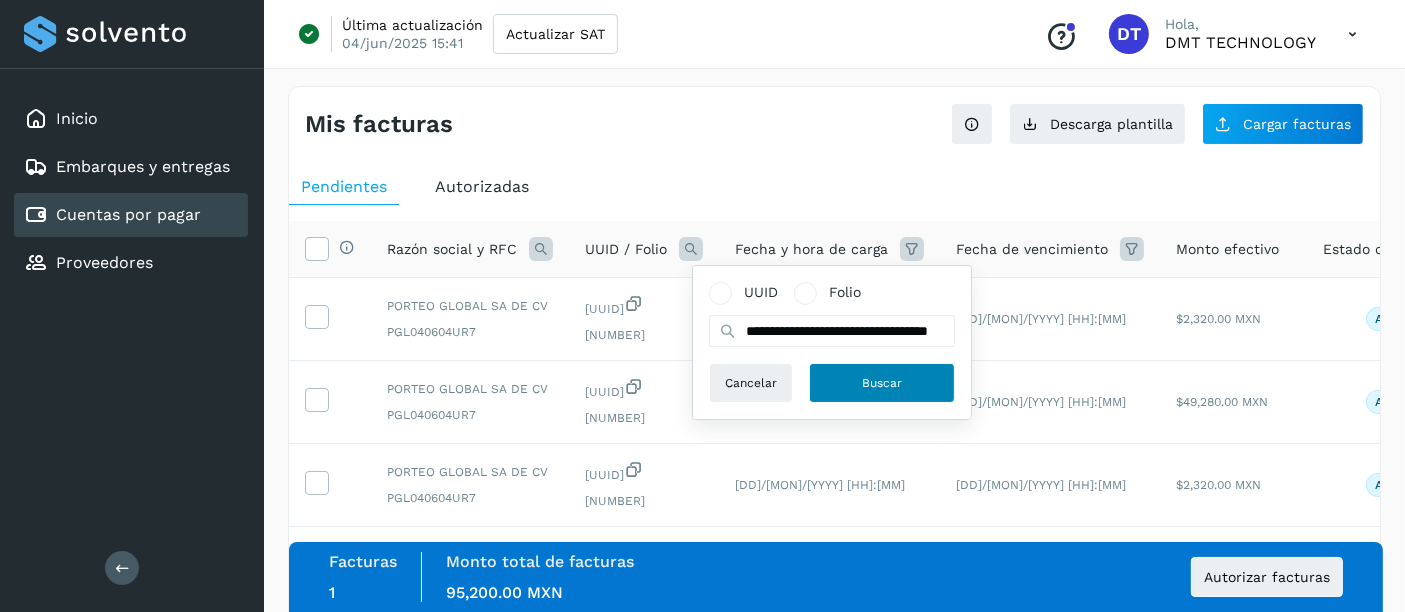 click on "Buscar" at bounding box center (882, 383) 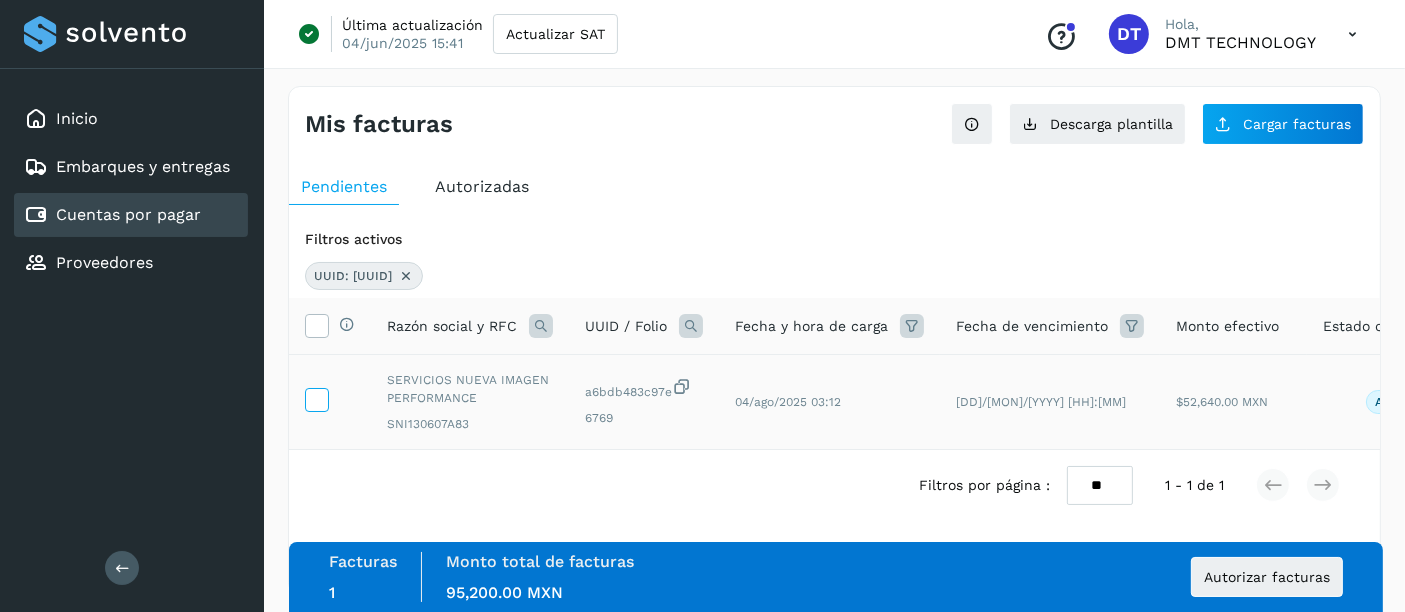 click at bounding box center (316, 398) 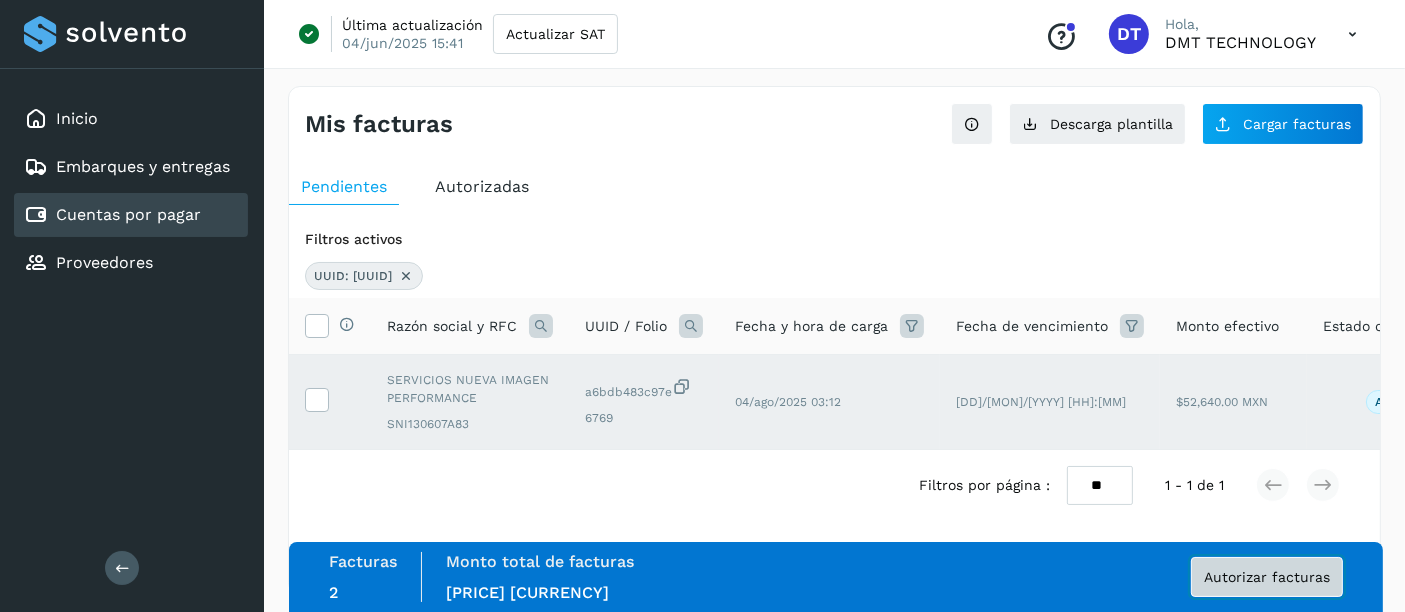 click on "Autorizar facturas" at bounding box center (1267, 577) 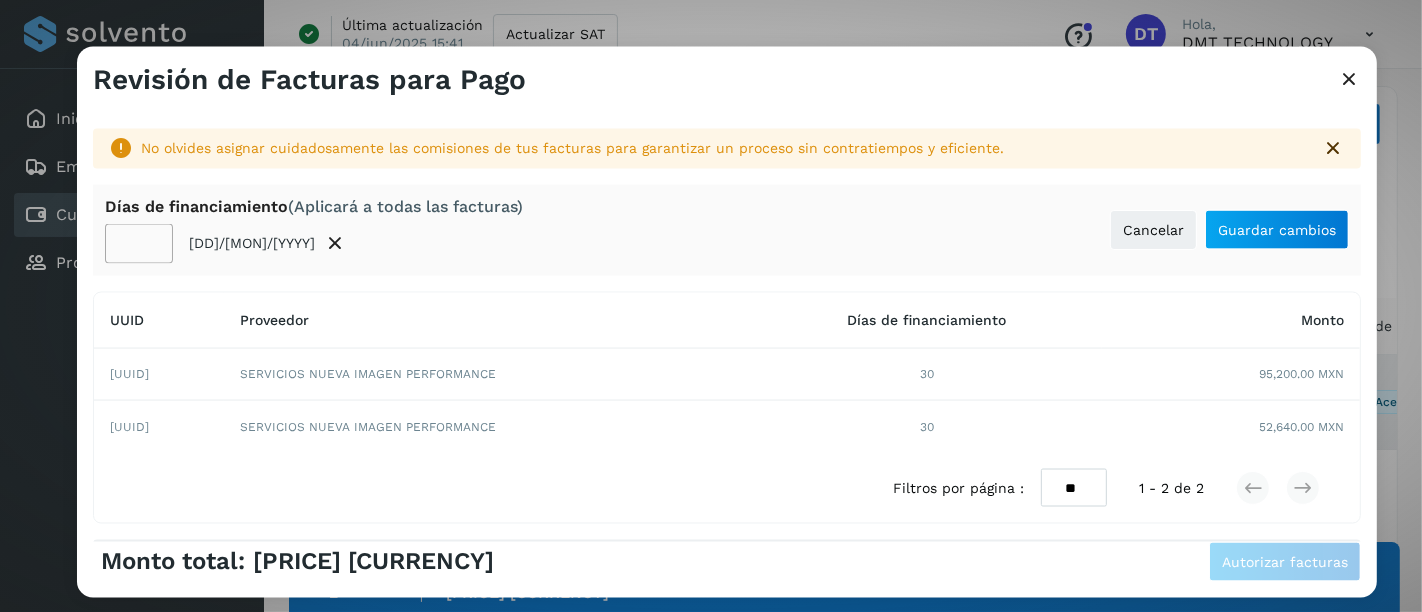 click on "**" 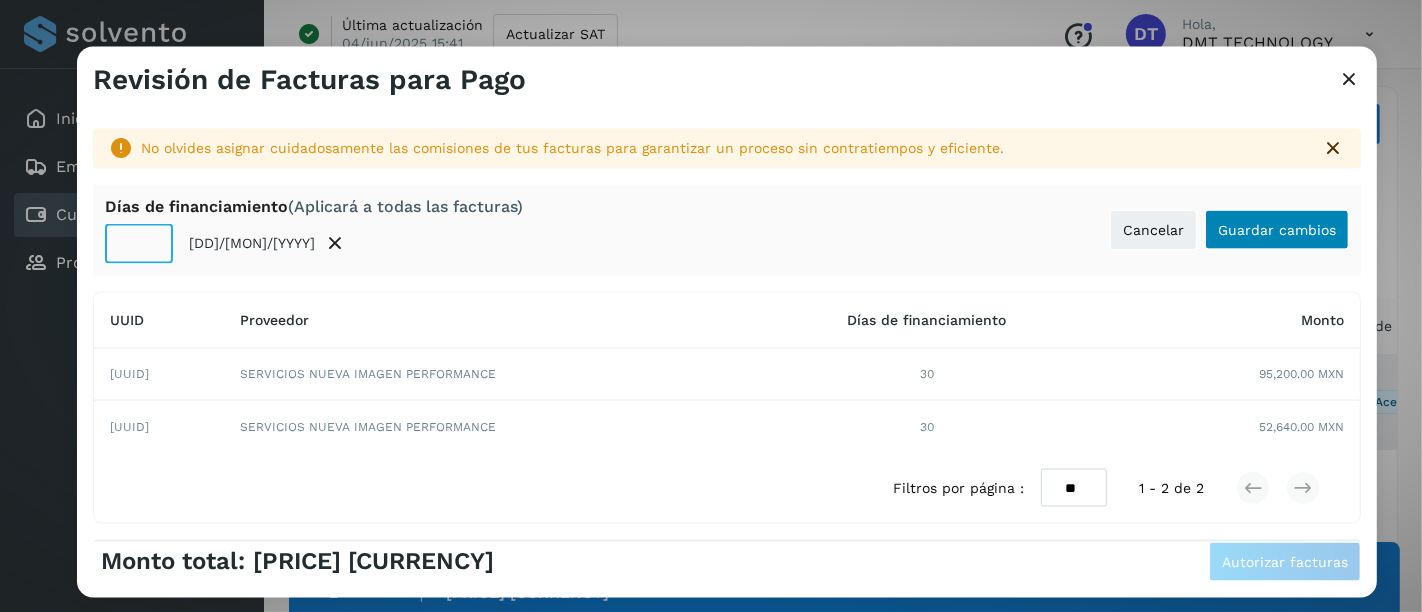 type on "**" 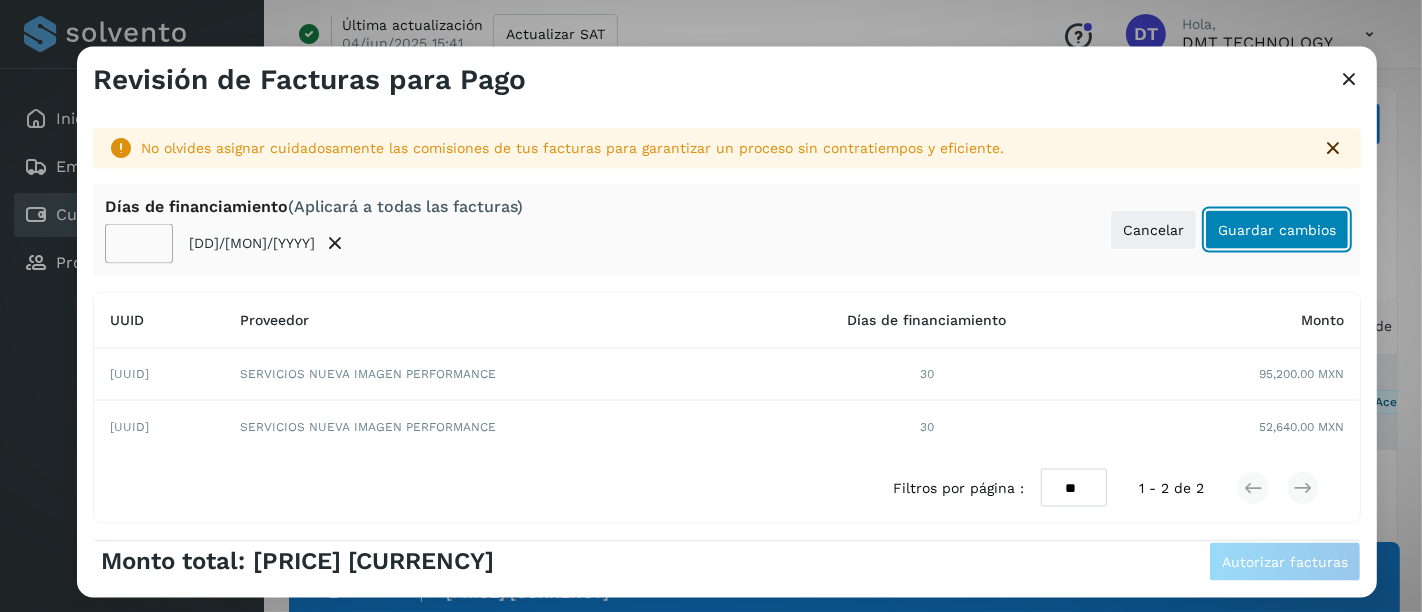 click on "Guardar cambios" 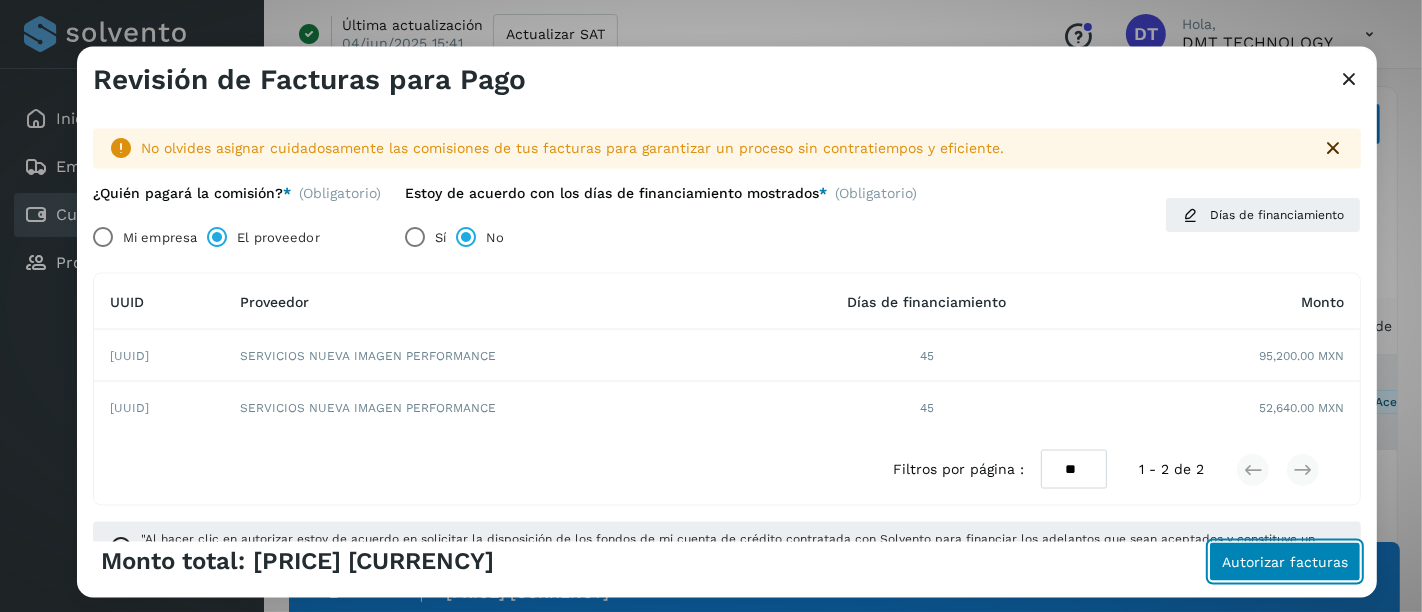 click on "Autorizar facturas" at bounding box center (1285, 561) 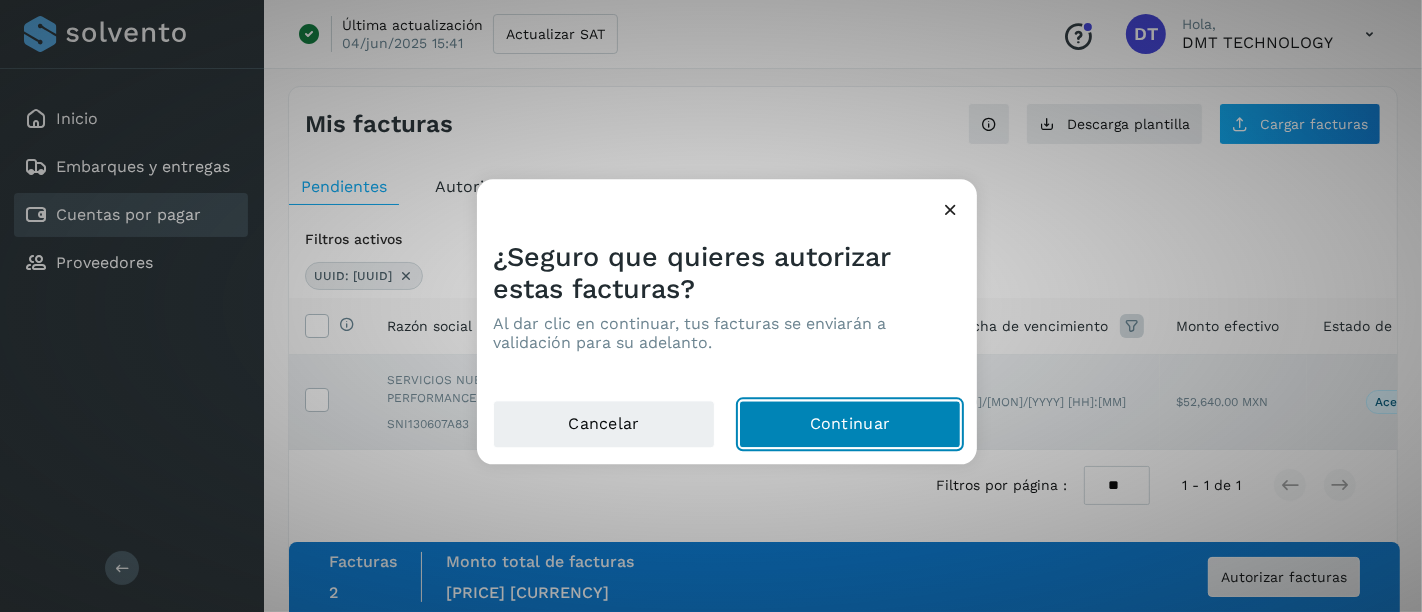 click on "Continuar" 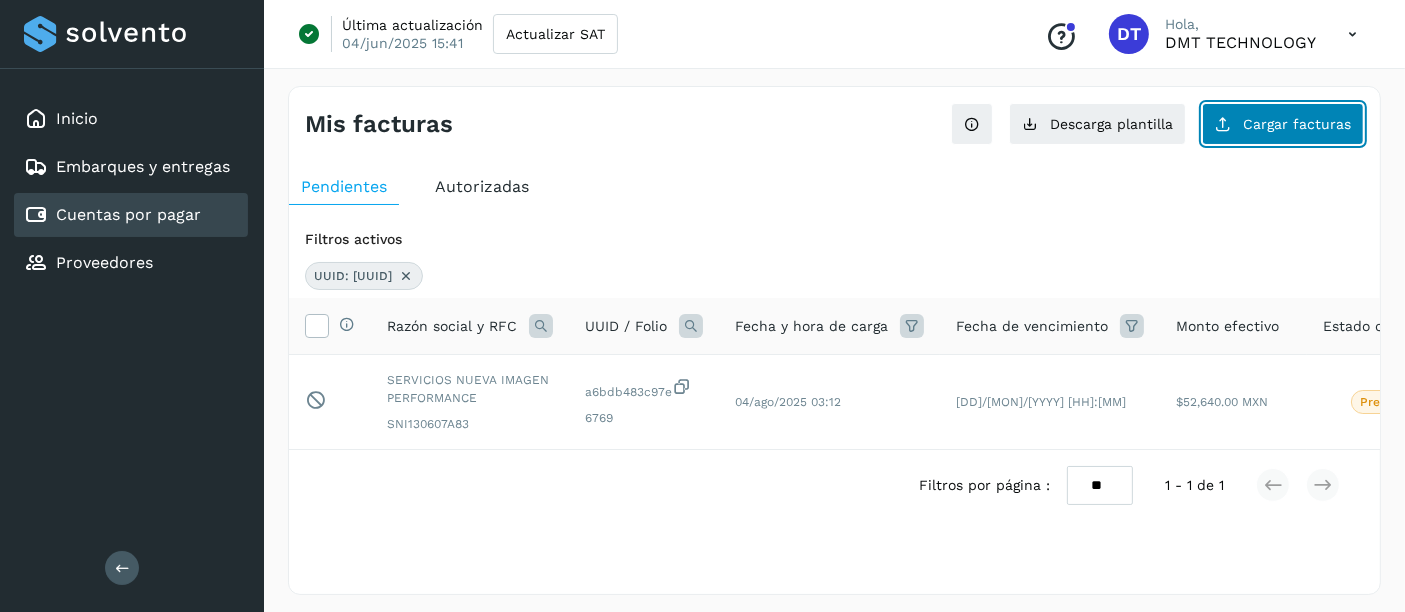 click on "Cargar facturas" 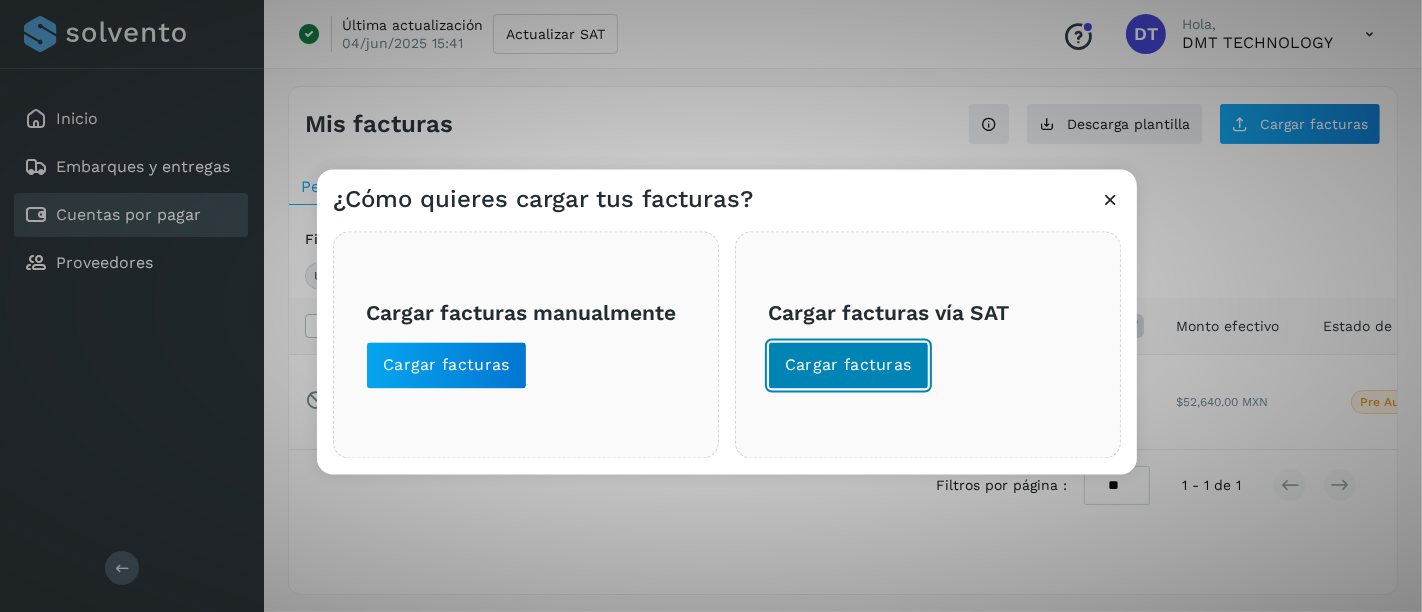 click on "Cargar facturas" at bounding box center (848, 366) 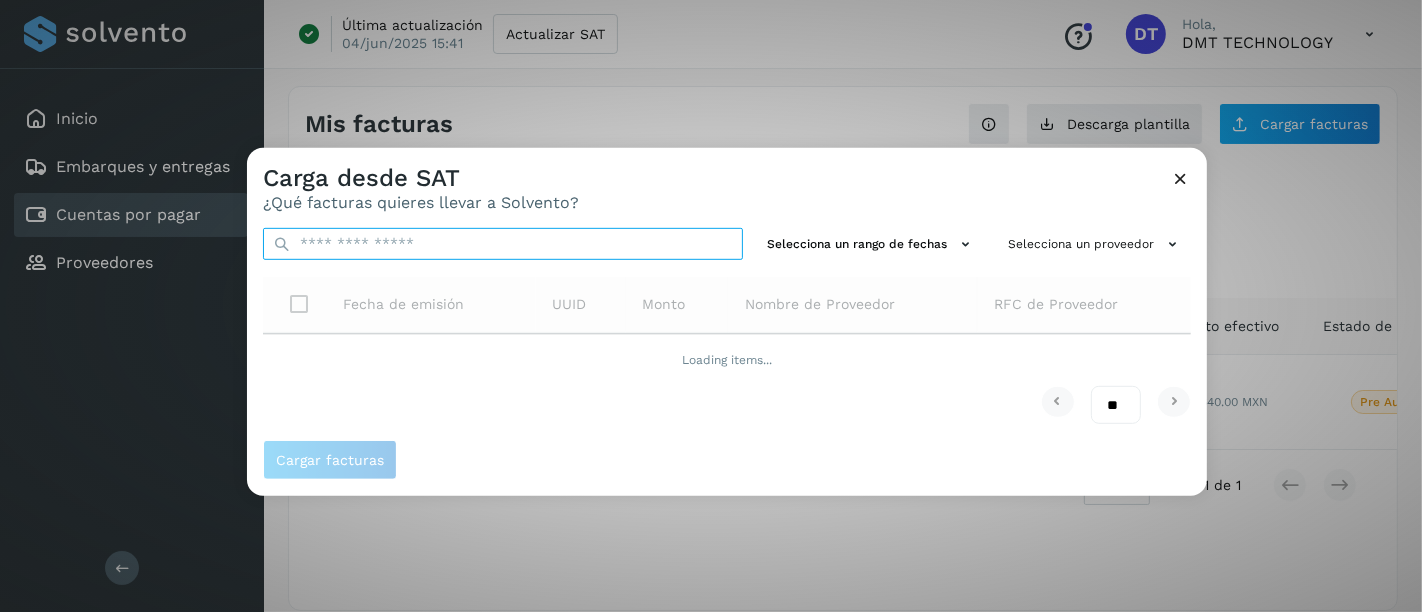 click at bounding box center (503, 244) 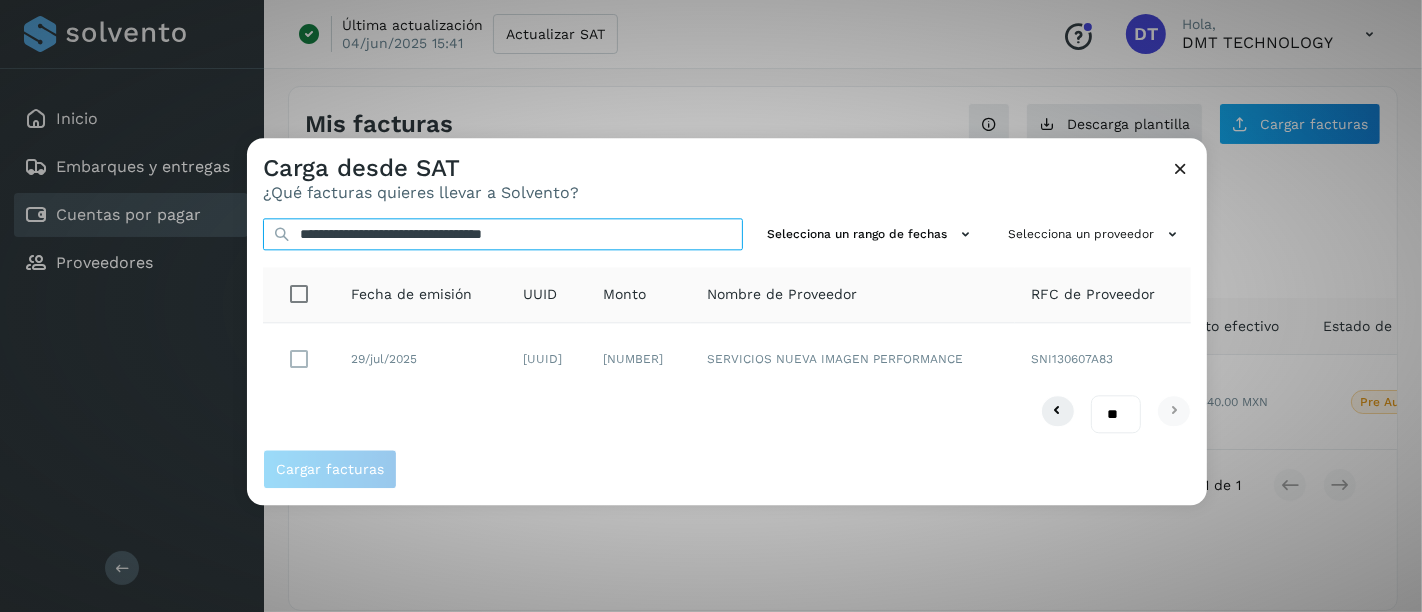 type on "**********" 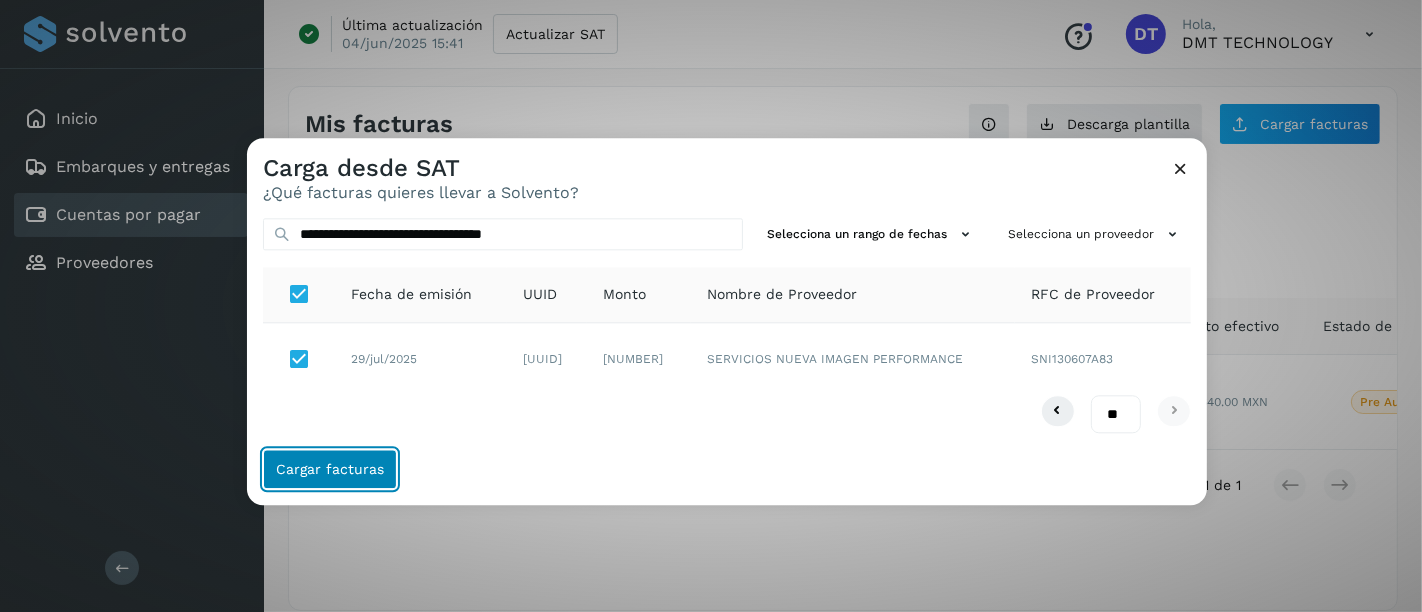 click on "Cargar facturas" 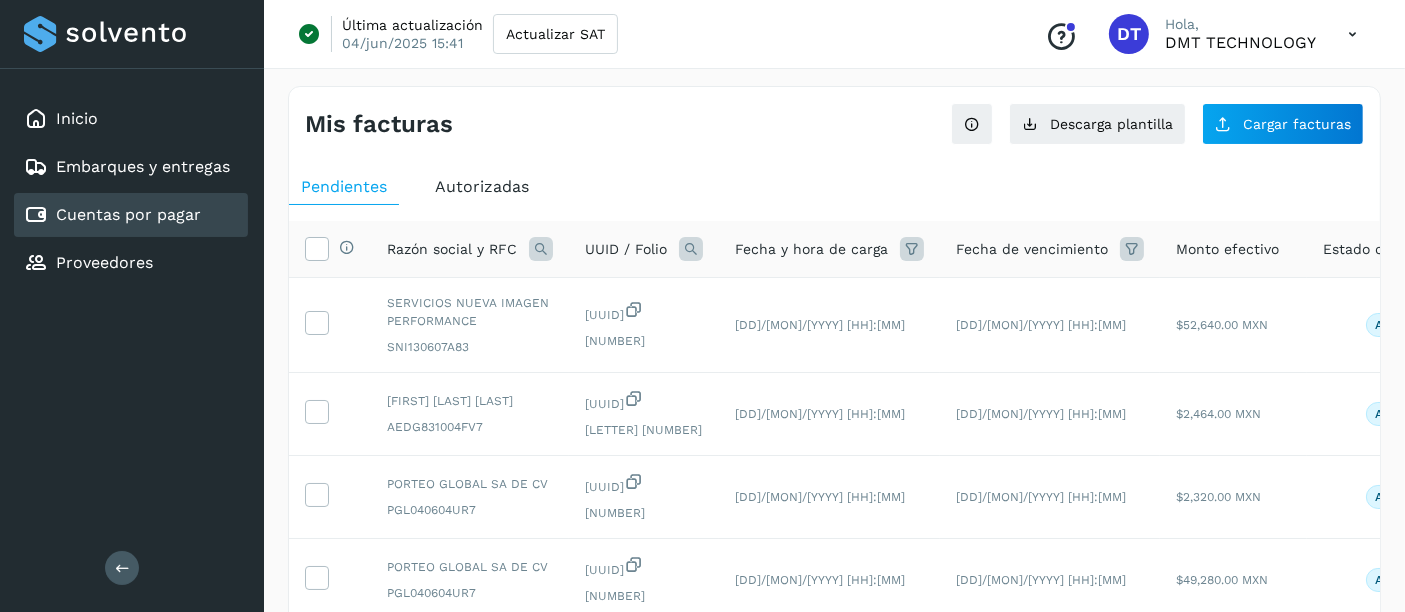 click at bounding box center [691, 249] 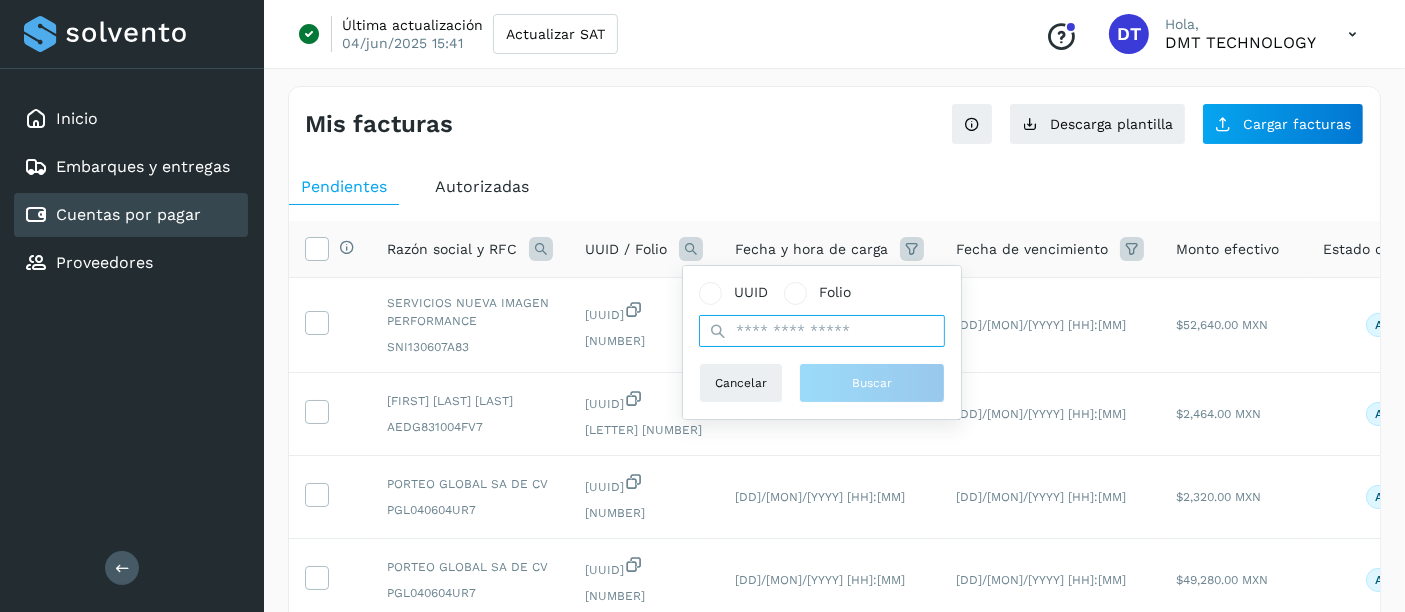 click at bounding box center [822, 331] 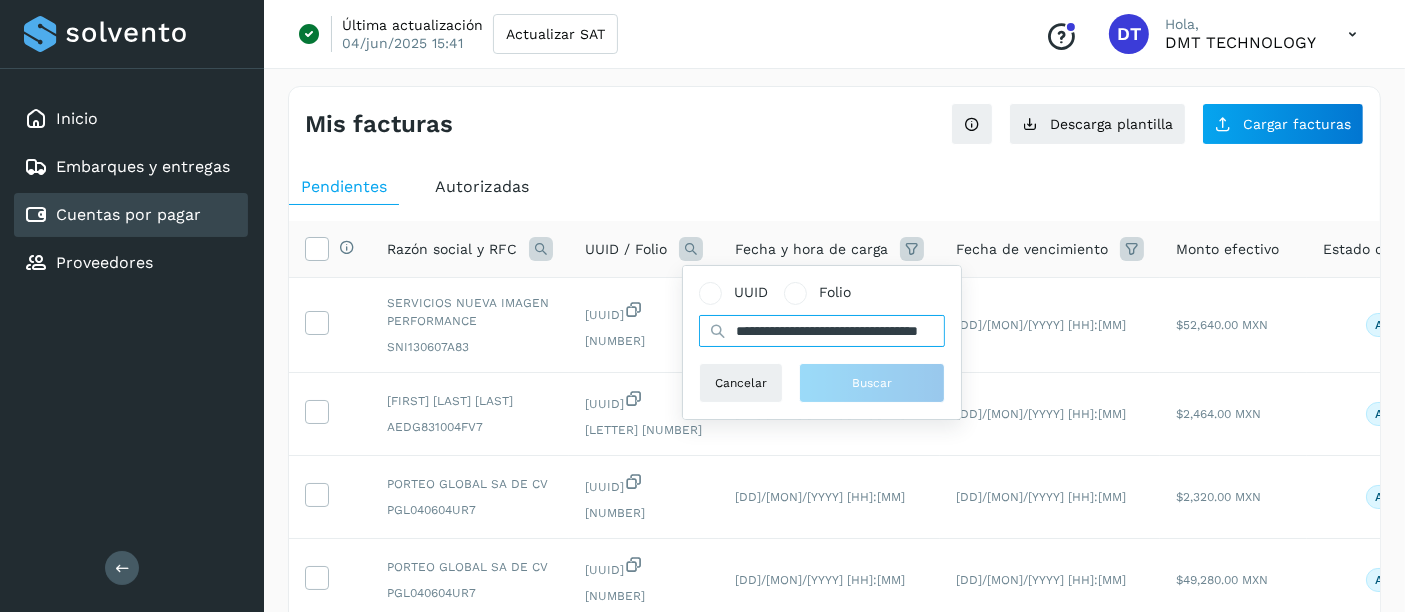 scroll, scrollTop: 0, scrollLeft: 82, axis: horizontal 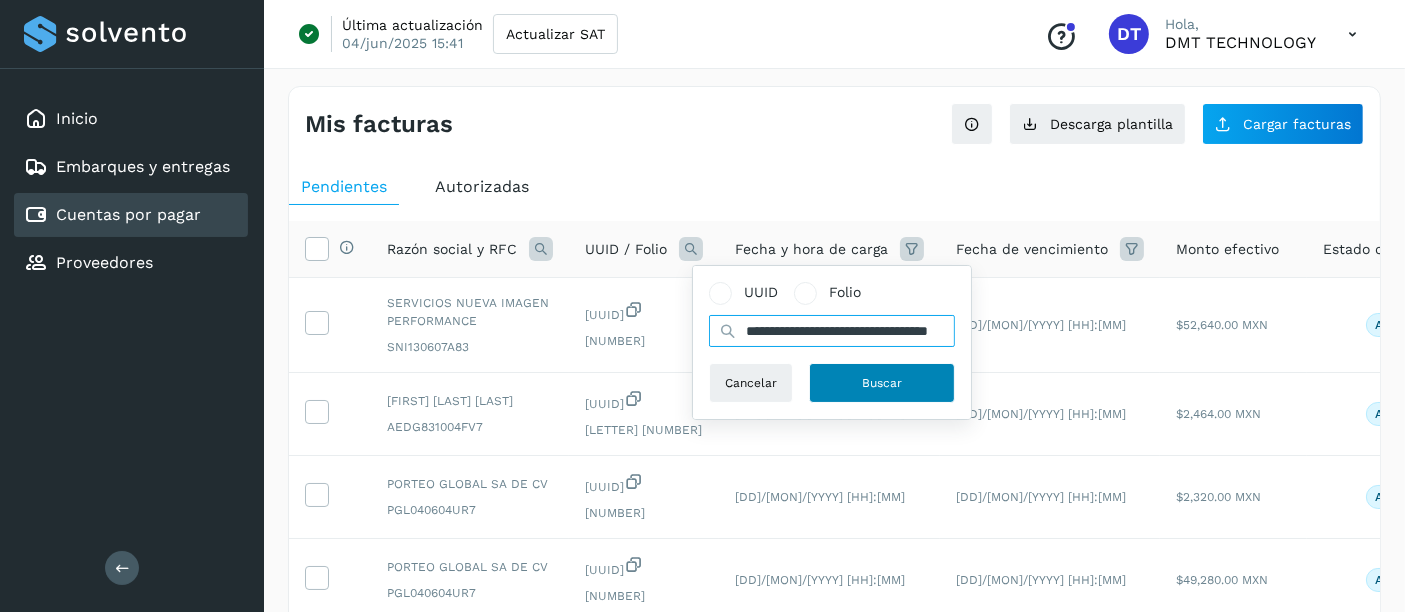 type on "**********" 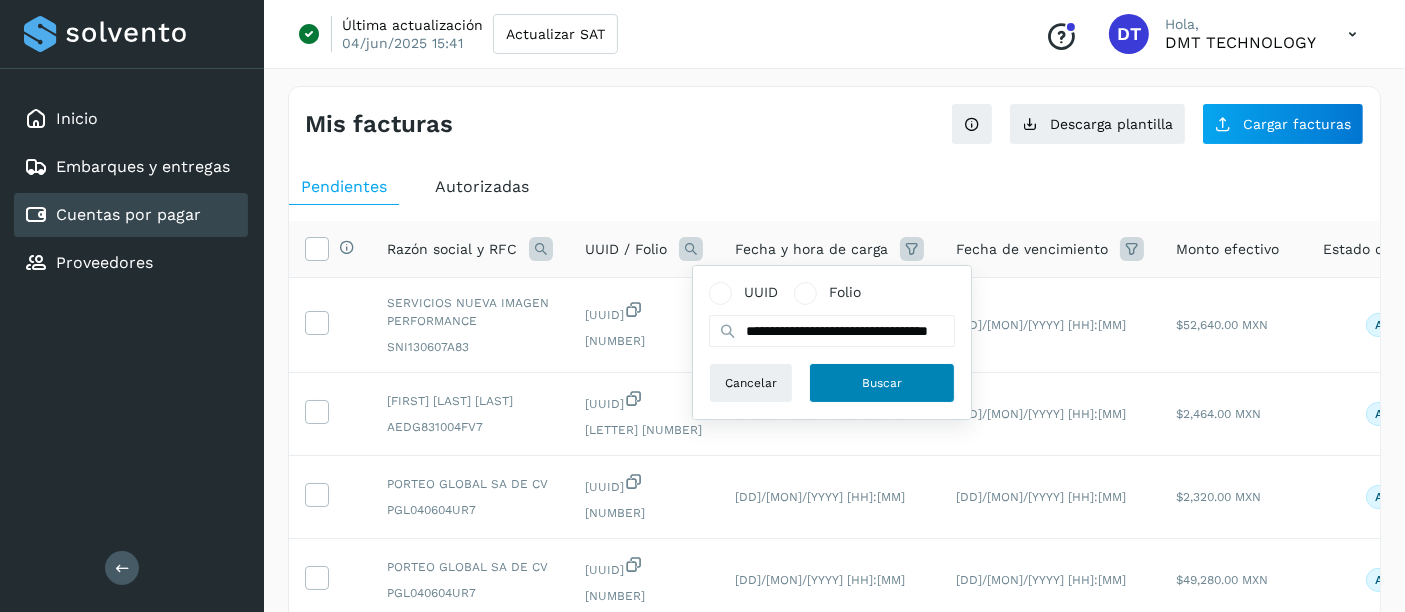 click on "Buscar" at bounding box center [882, 383] 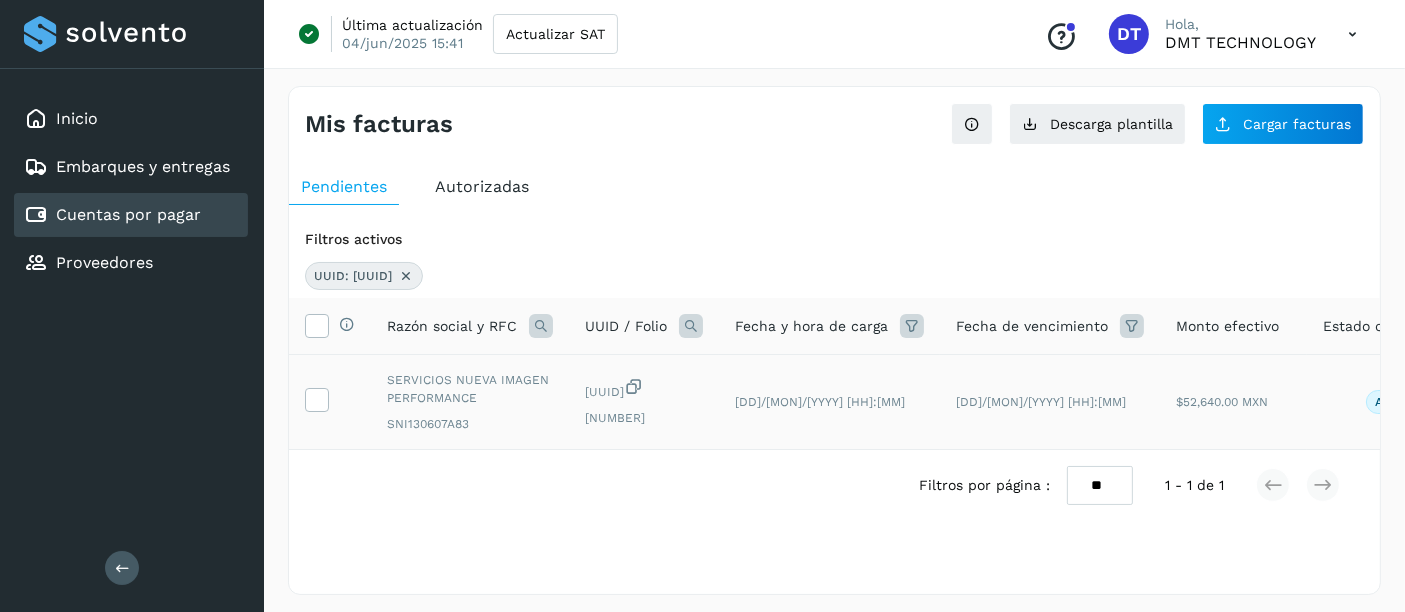 click at bounding box center [330, 402] 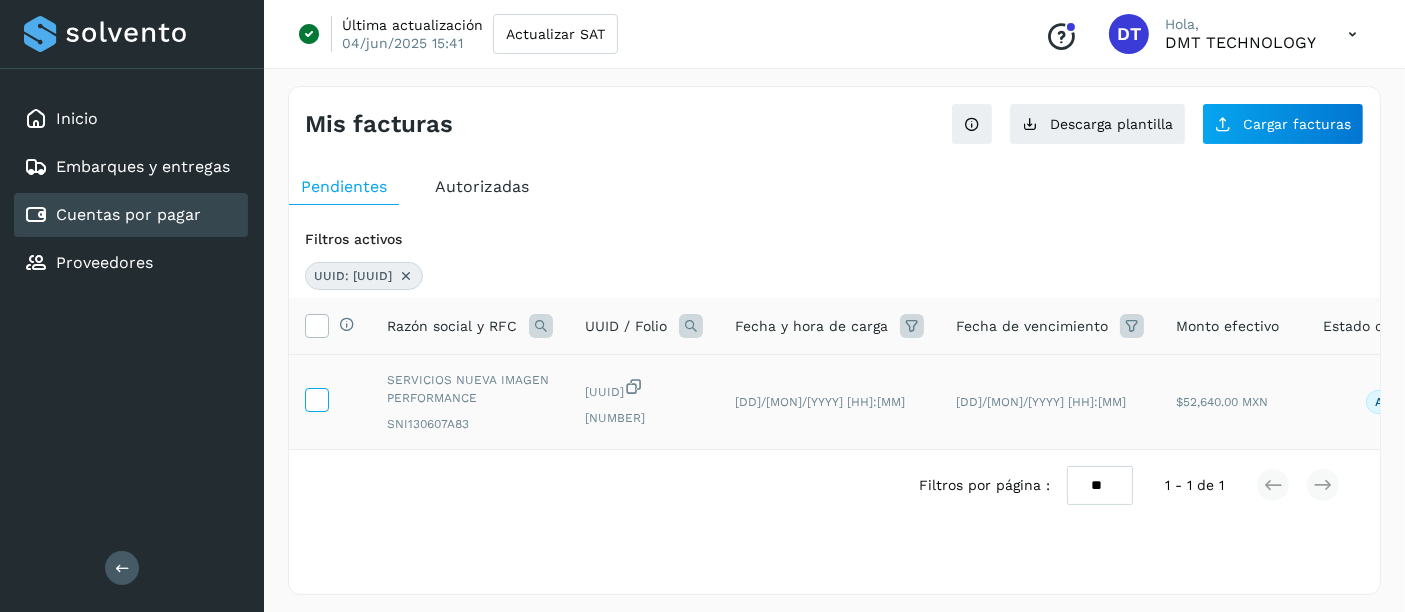 click at bounding box center (316, 398) 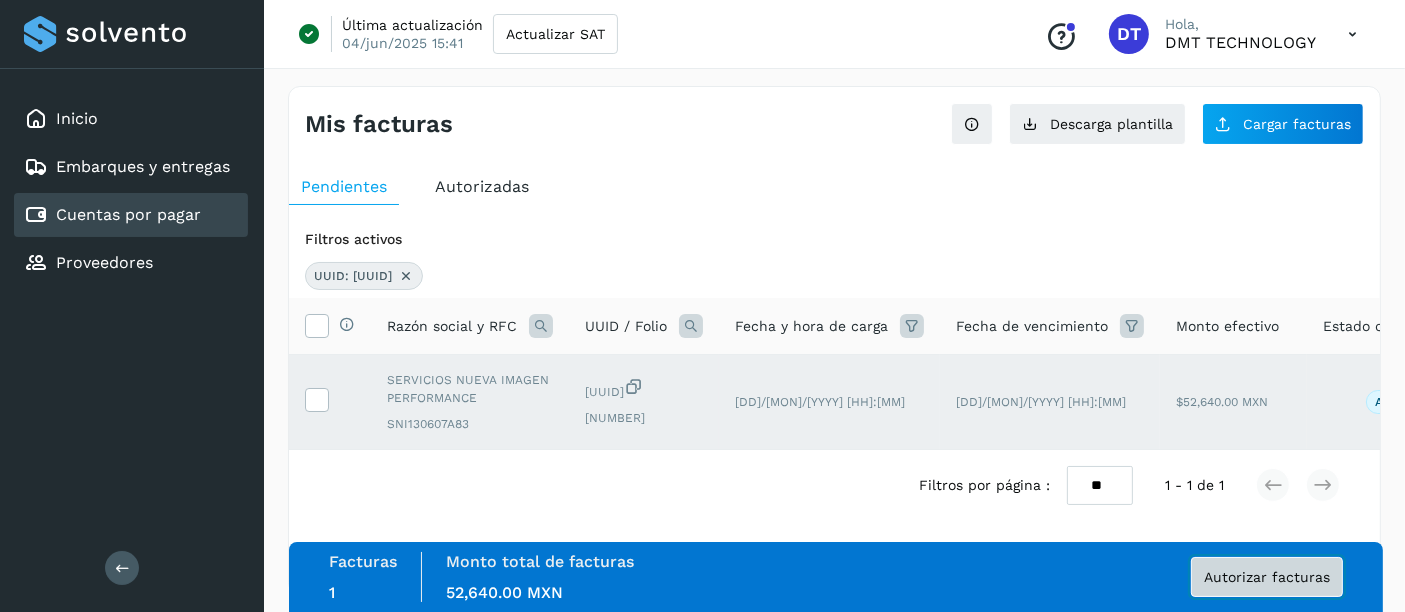 click on "Autorizar facturas" 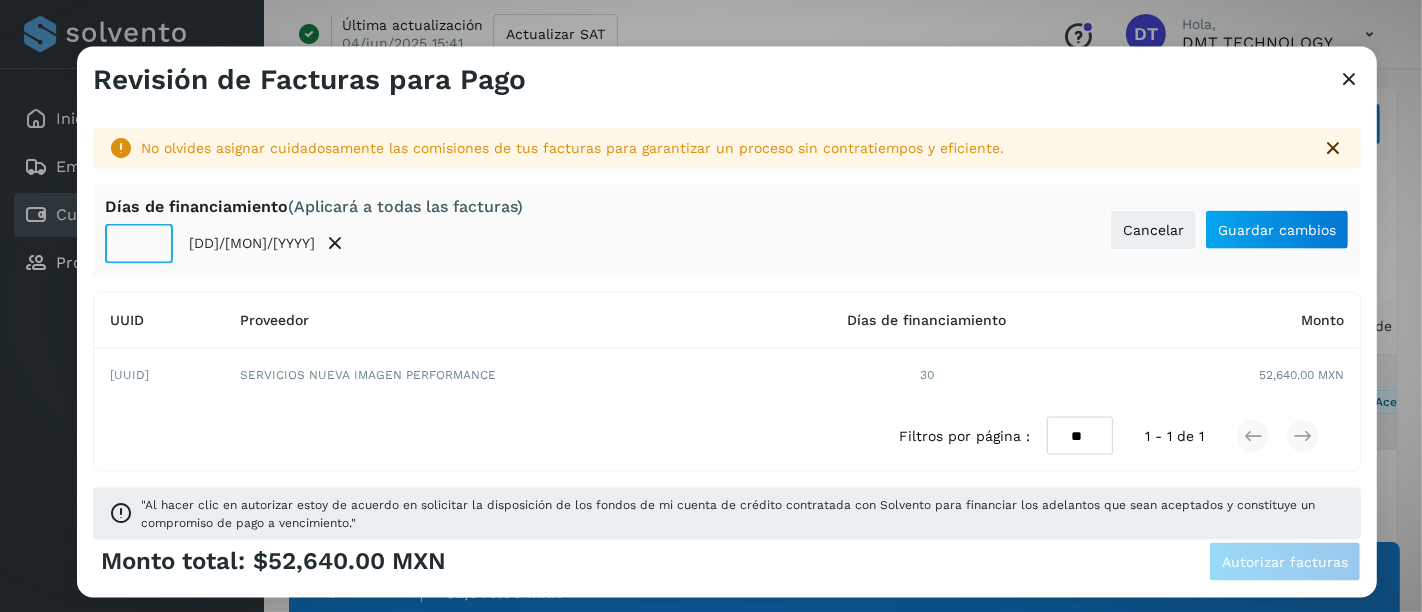 click on "**" 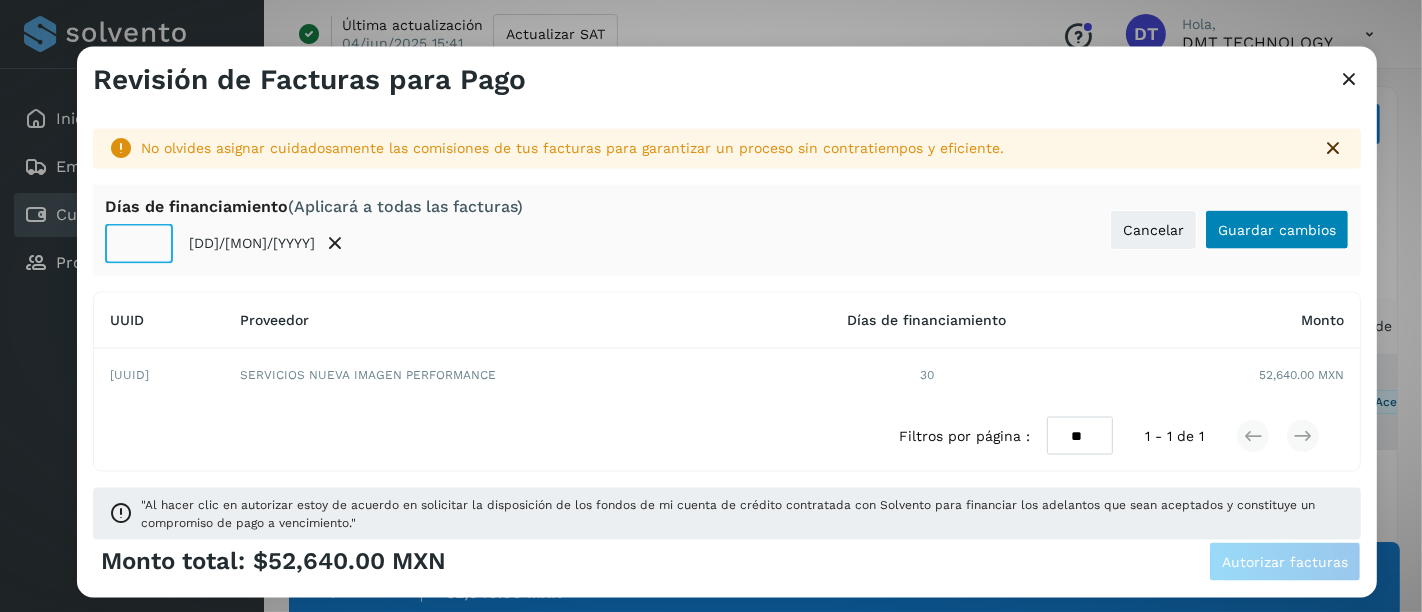type on "**" 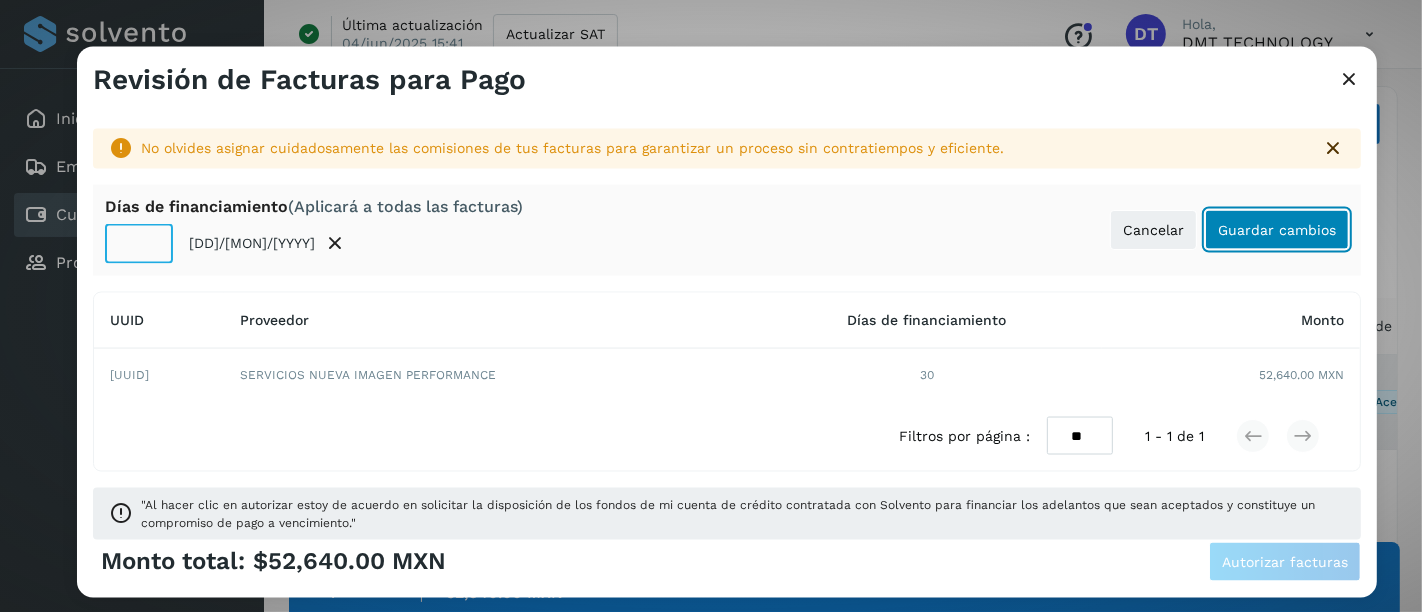 click on "Guardar cambios" 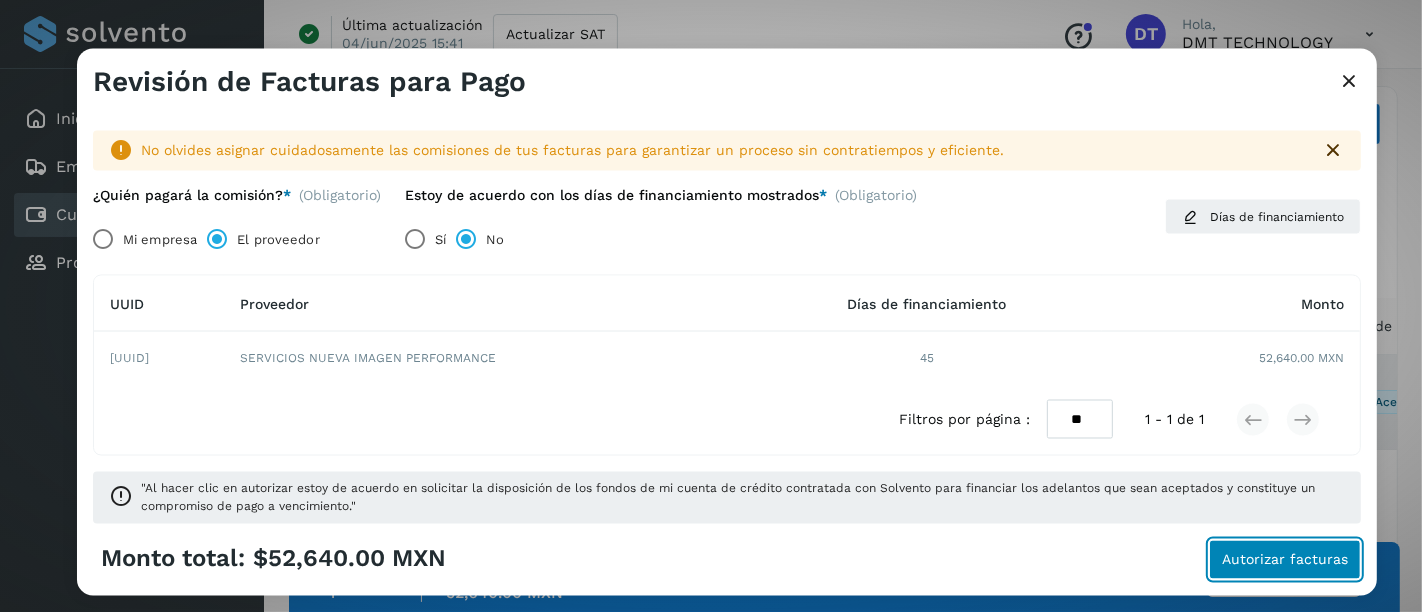 click on "Autorizar facturas" 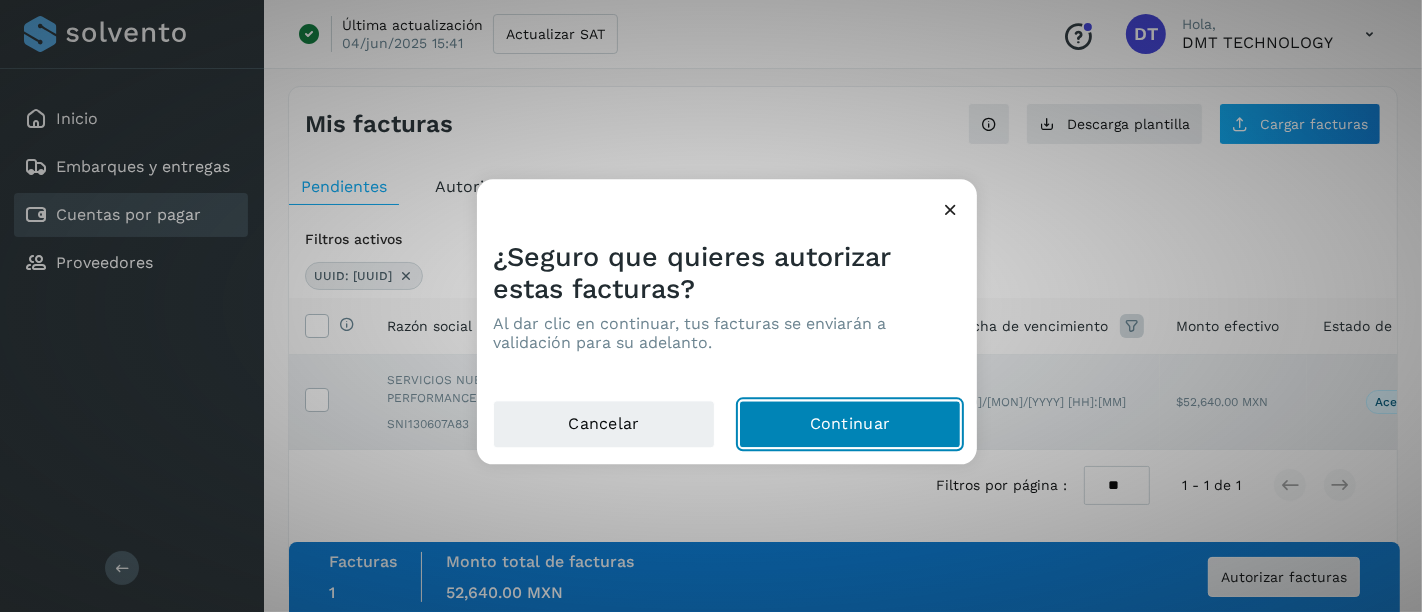 click on "Continuar" 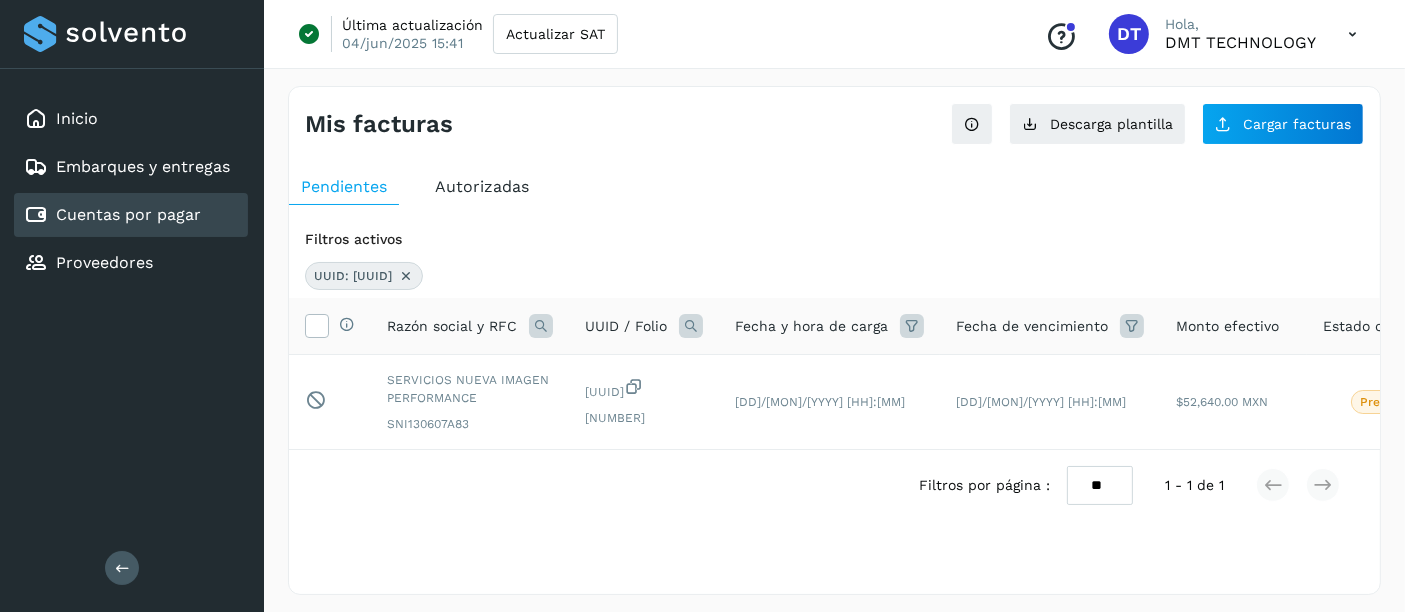 click at bounding box center (406, 276) 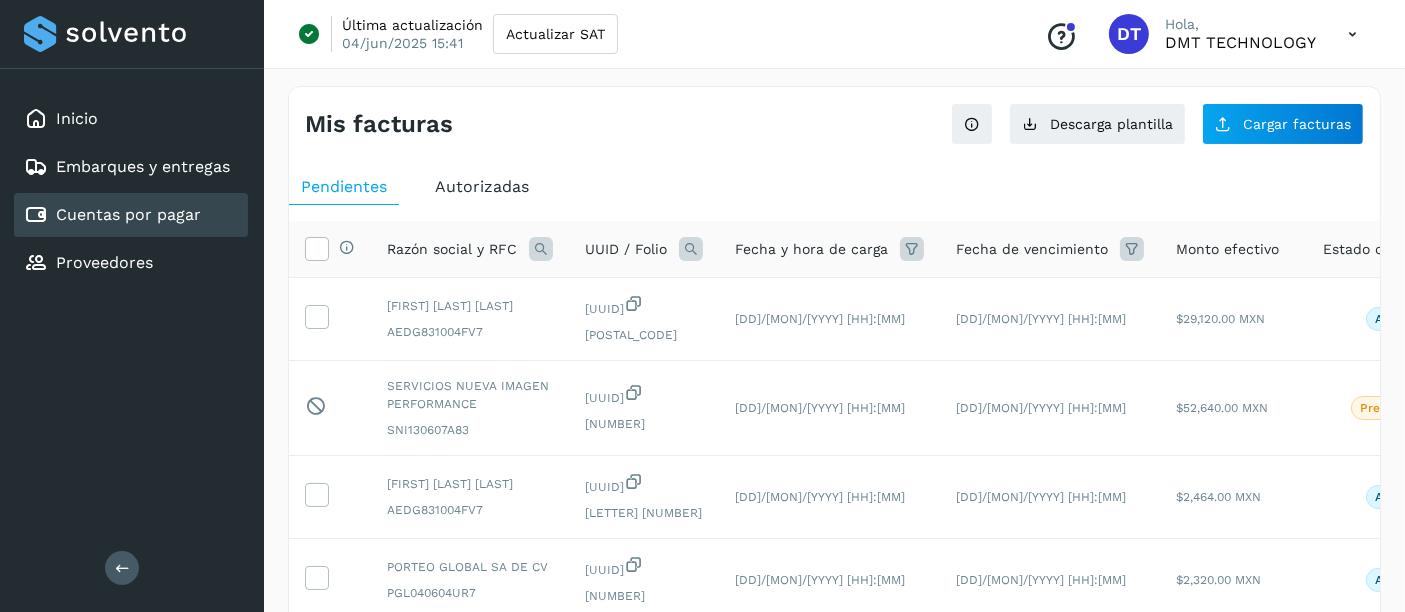 click at bounding box center (691, 249) 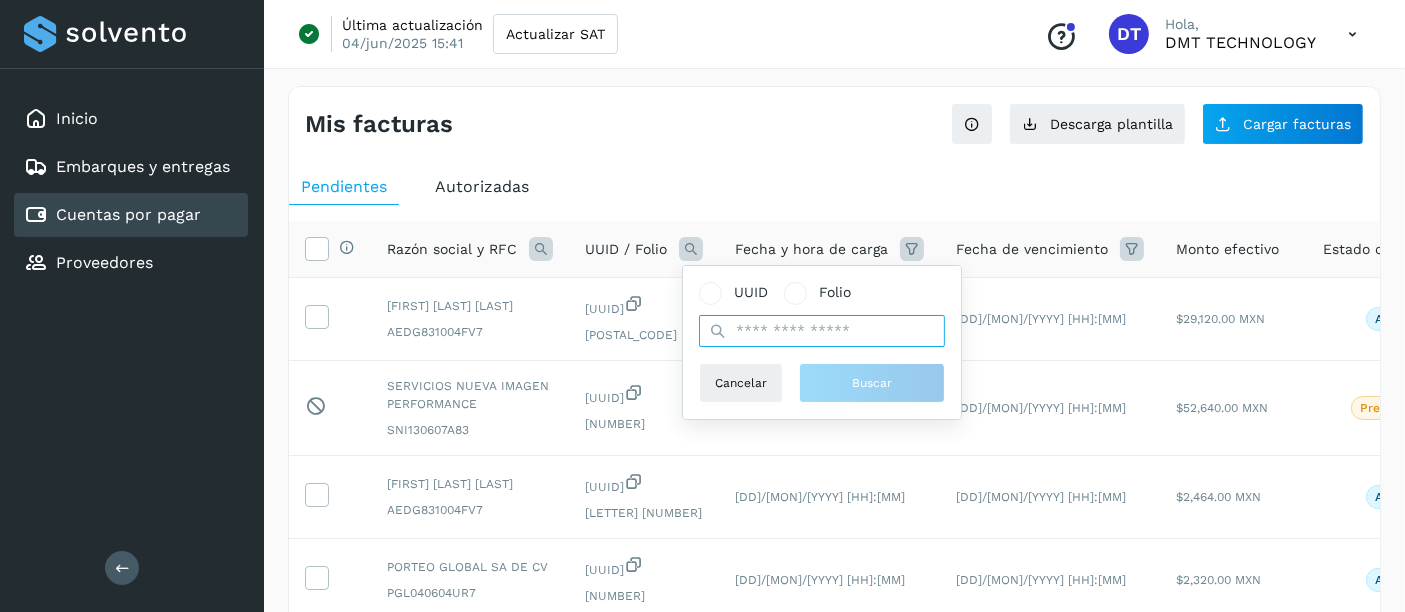 click at bounding box center [822, 331] 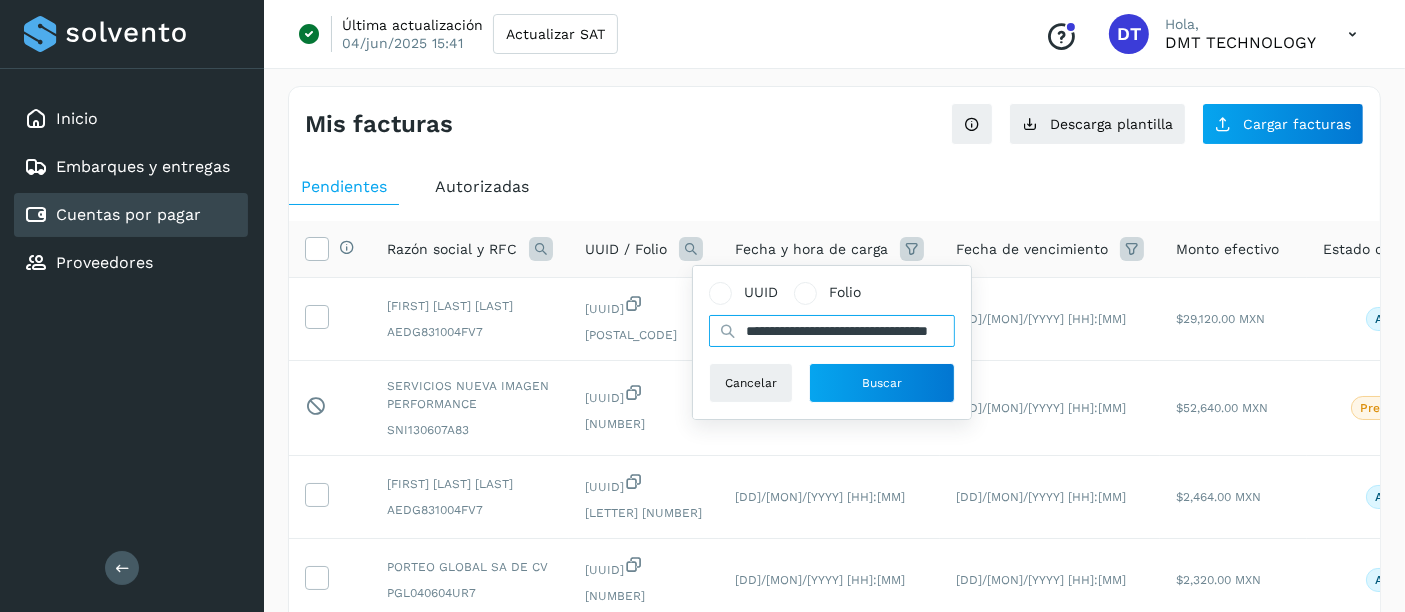 scroll, scrollTop: 0, scrollLeft: 92, axis: horizontal 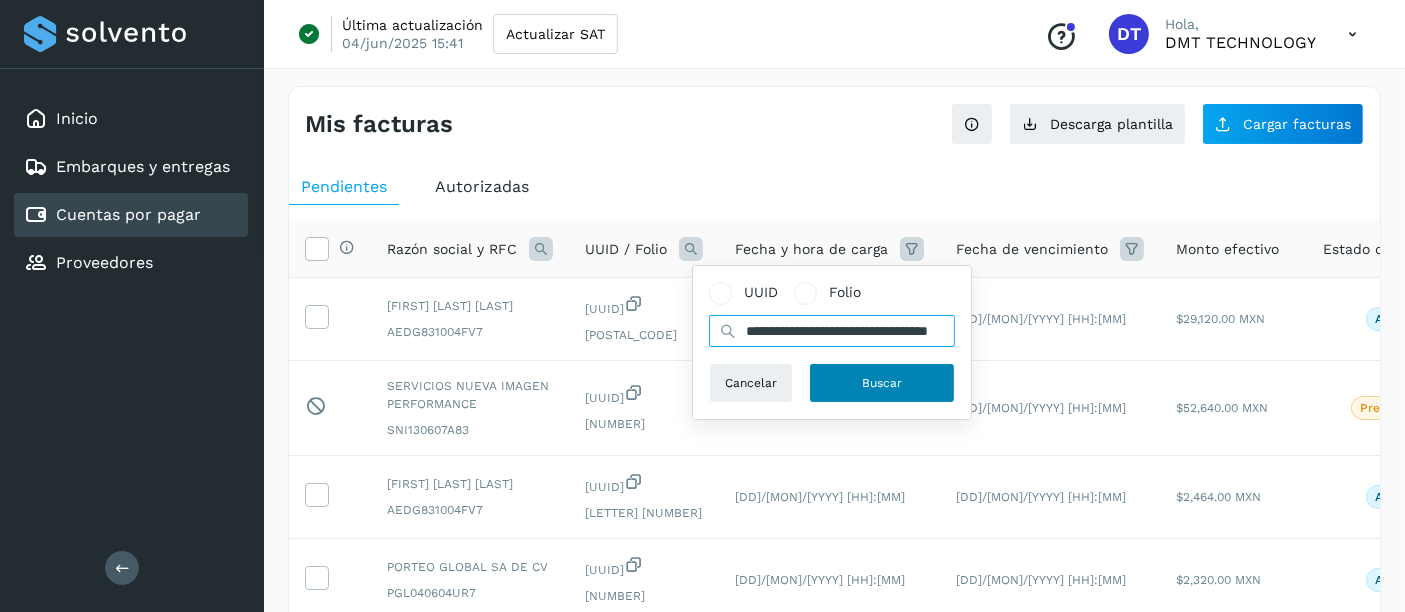 type on "**********" 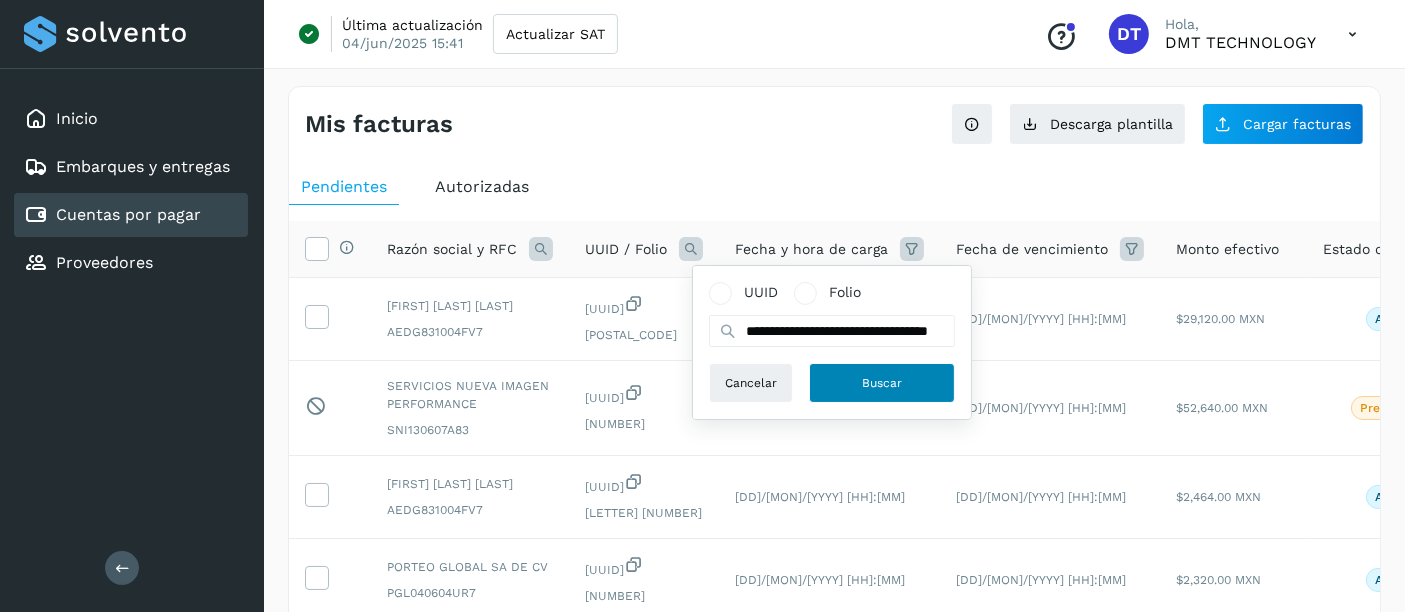 click on "Buscar" 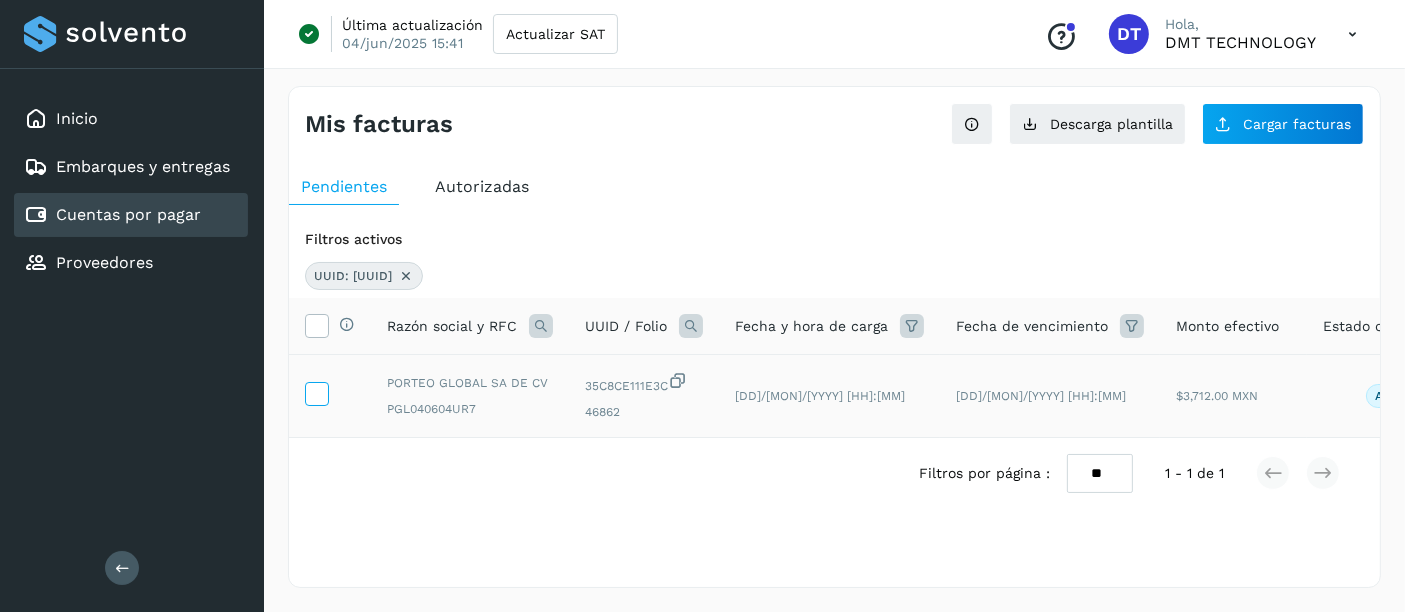 click at bounding box center (316, 392) 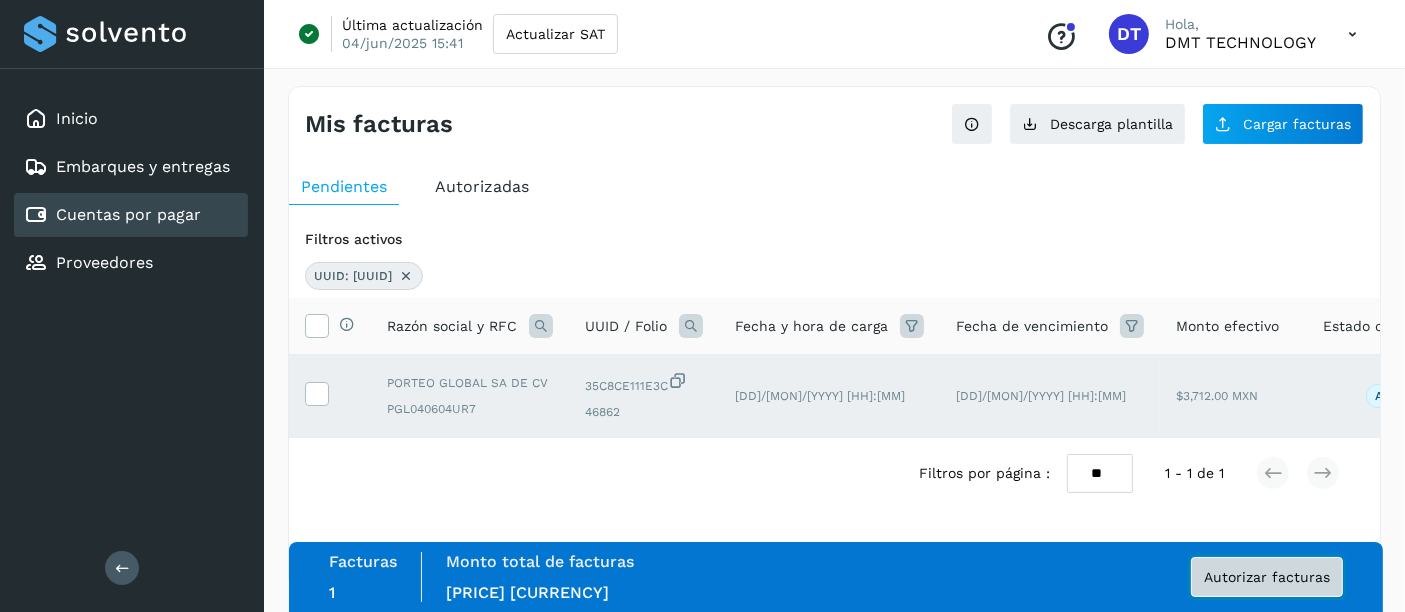 click on "Autorizar facturas" at bounding box center [1267, 577] 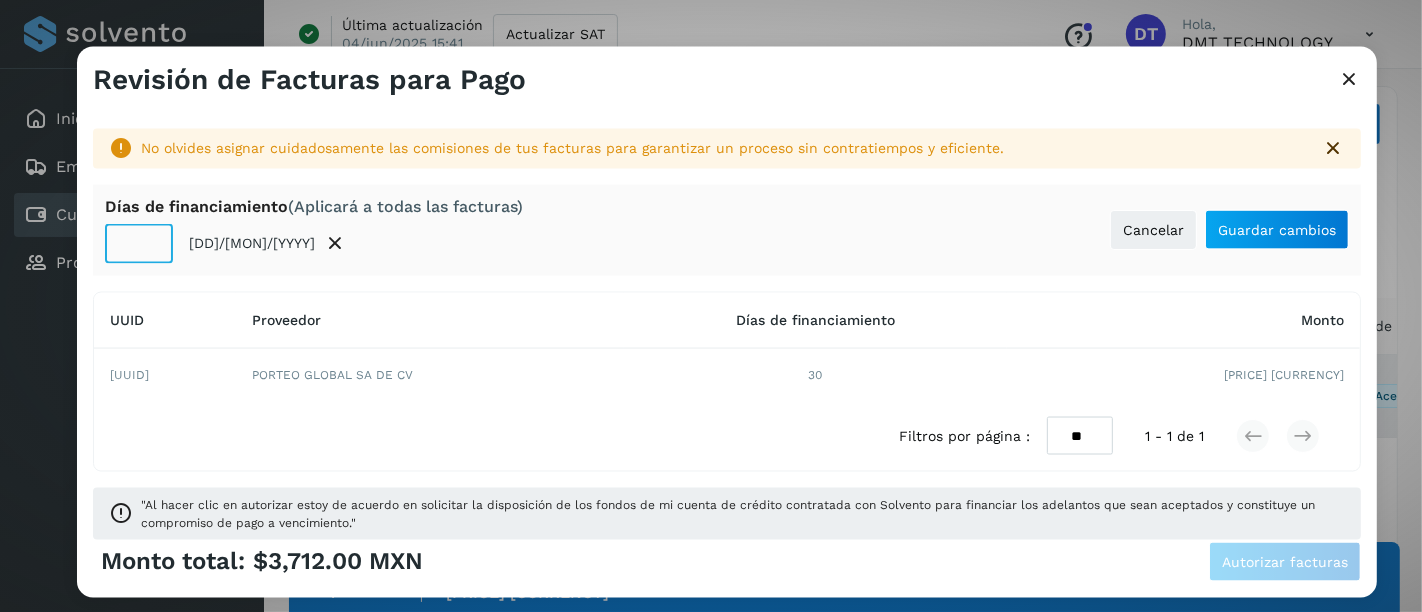 click on "**" 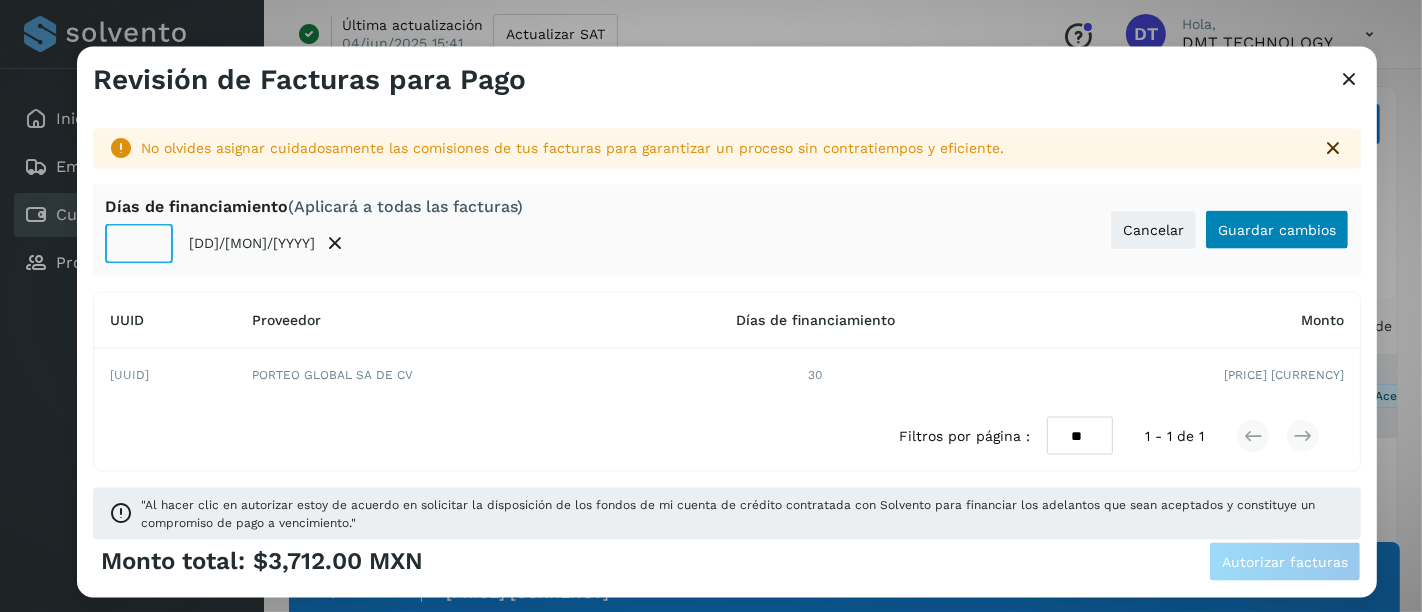 type on "**" 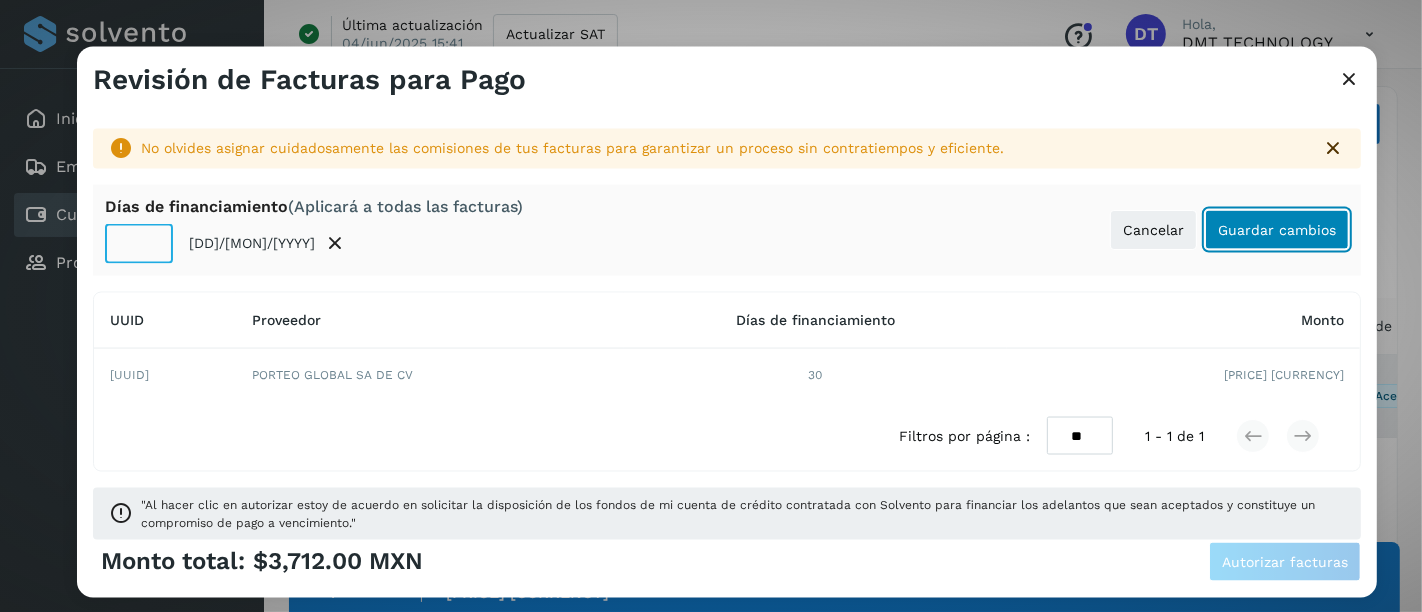 click on "Guardar cambios" 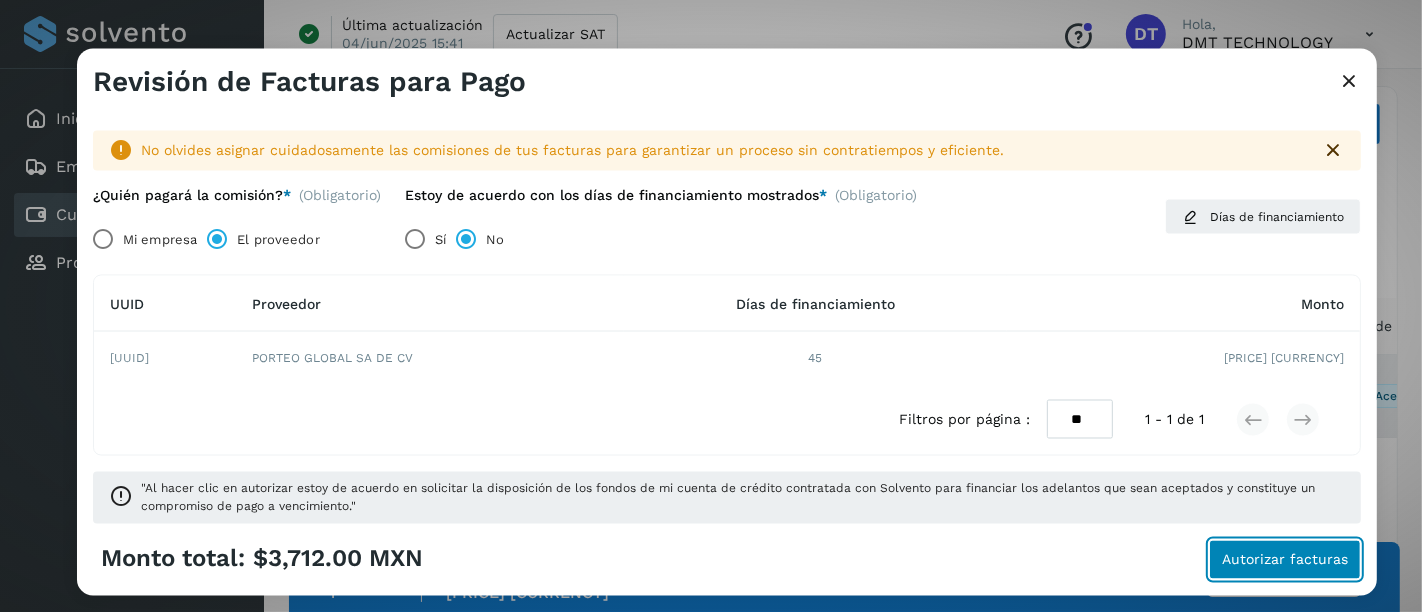 click on "Autorizar facturas" 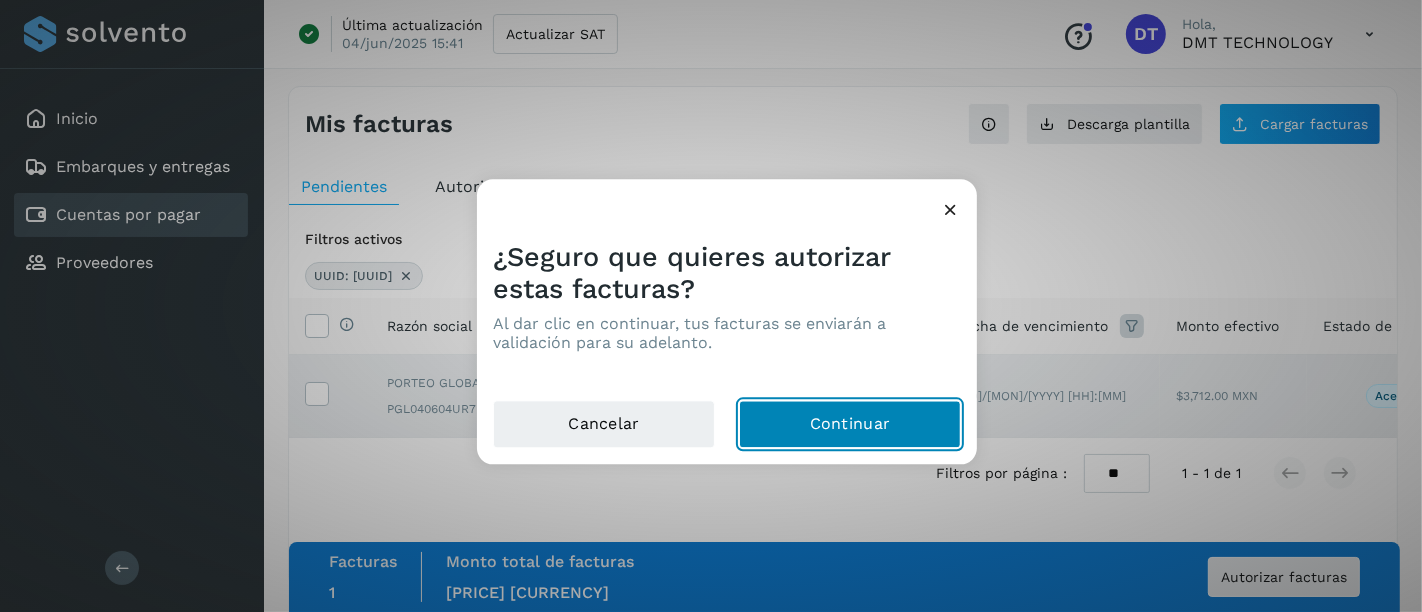 click on "Continuar" 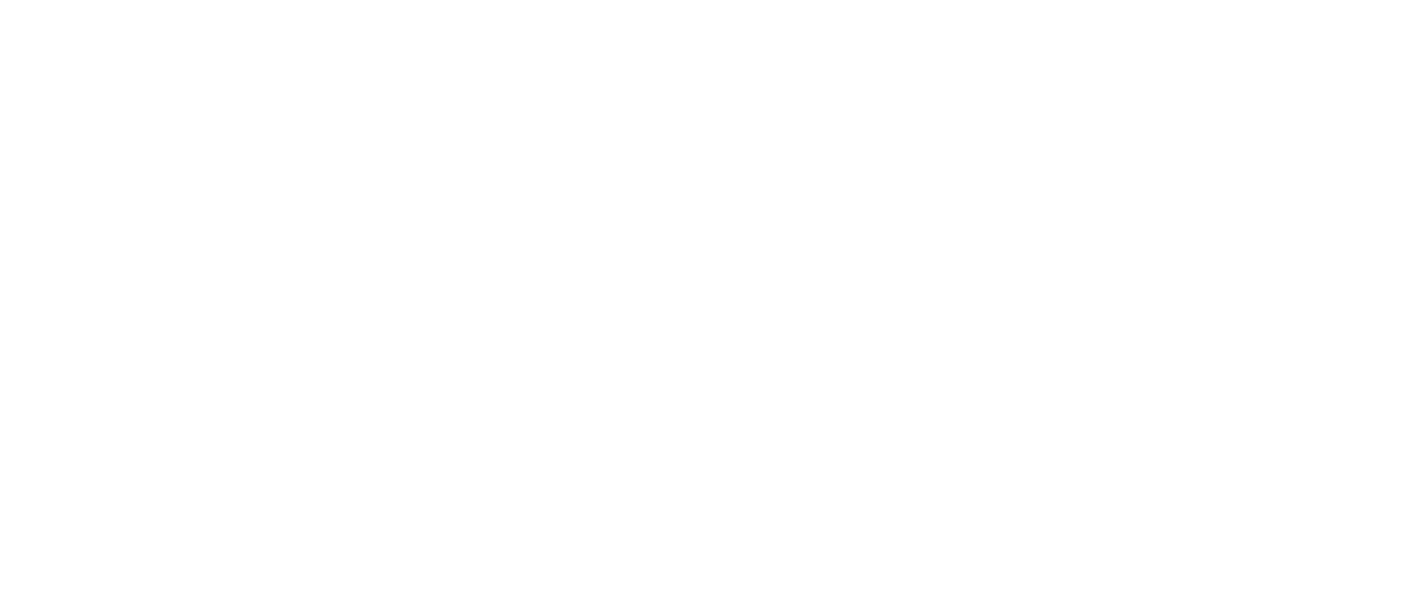 scroll, scrollTop: 0, scrollLeft: 0, axis: both 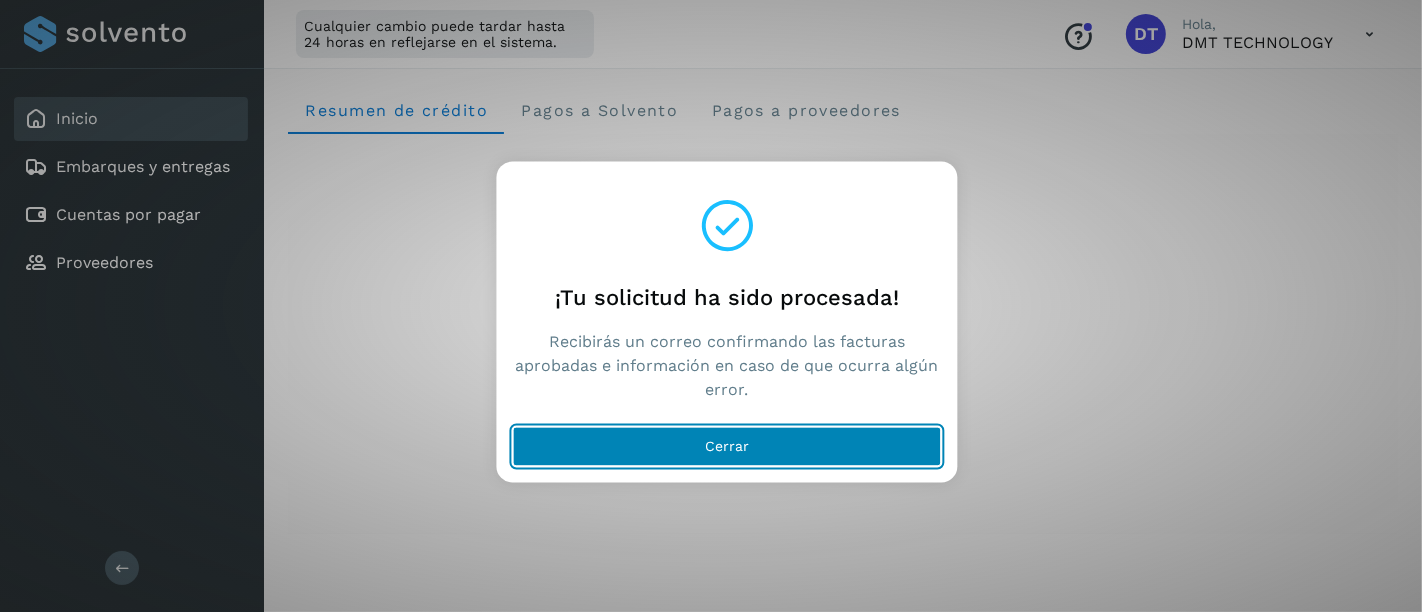 click on "Cerrar" 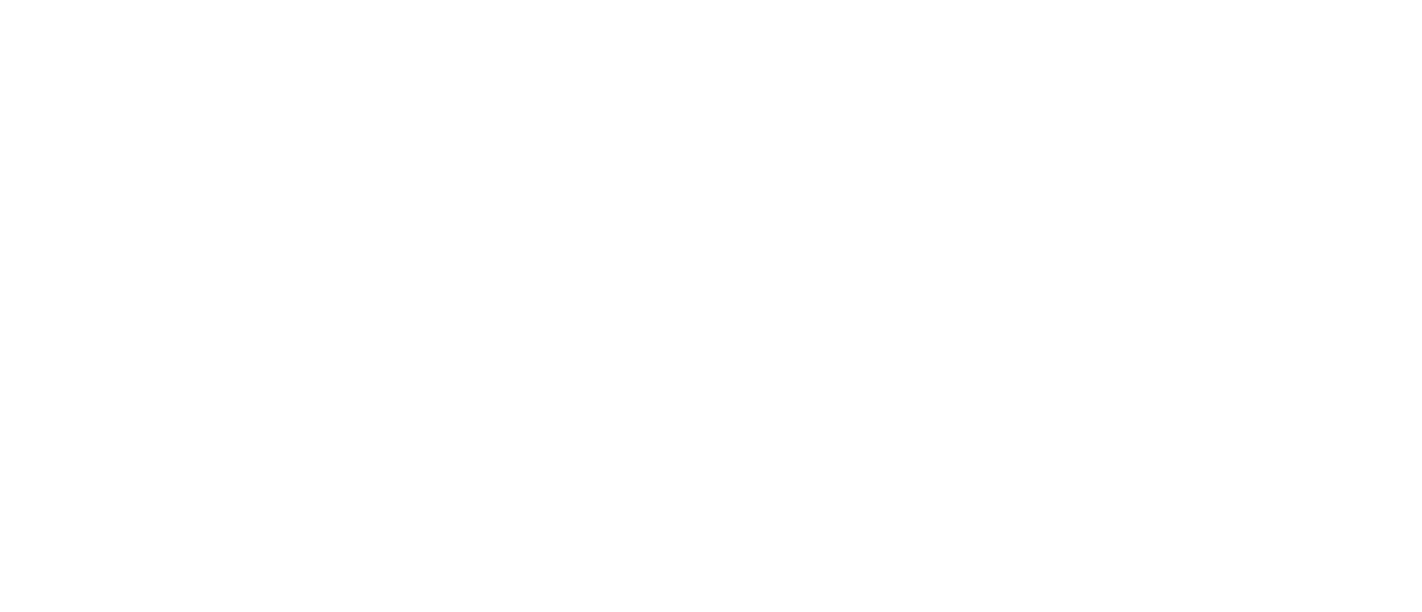 scroll, scrollTop: 0, scrollLeft: 0, axis: both 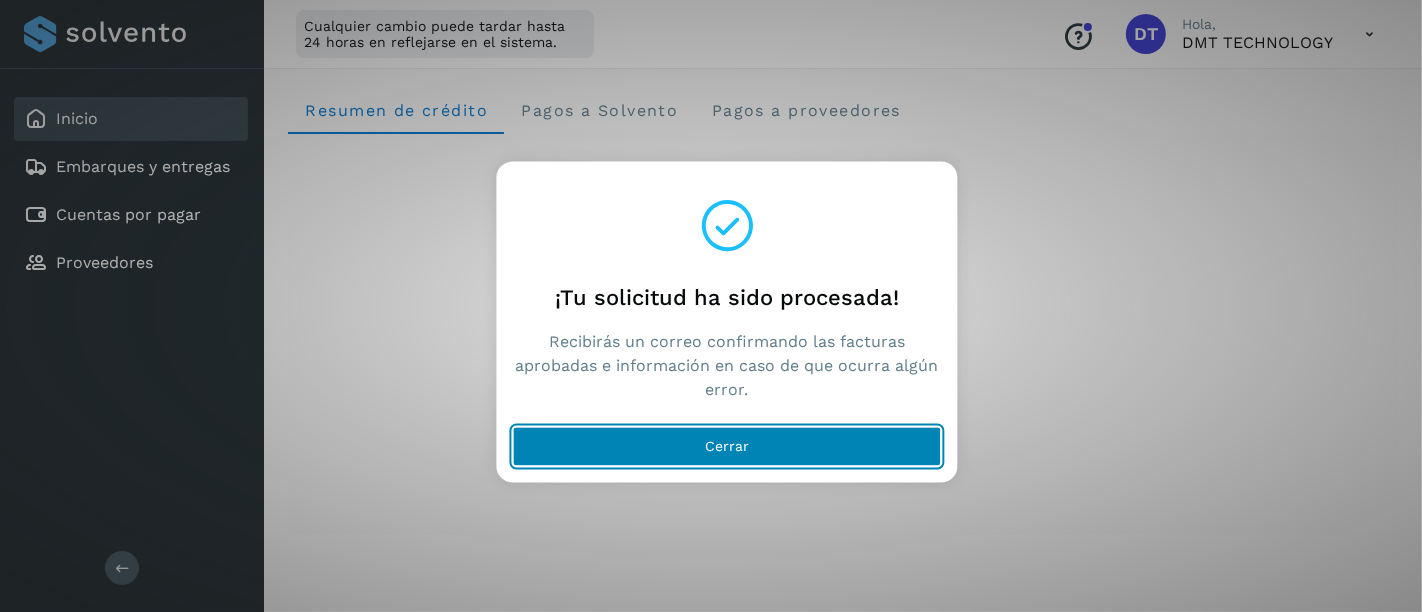 click on "Cerrar" 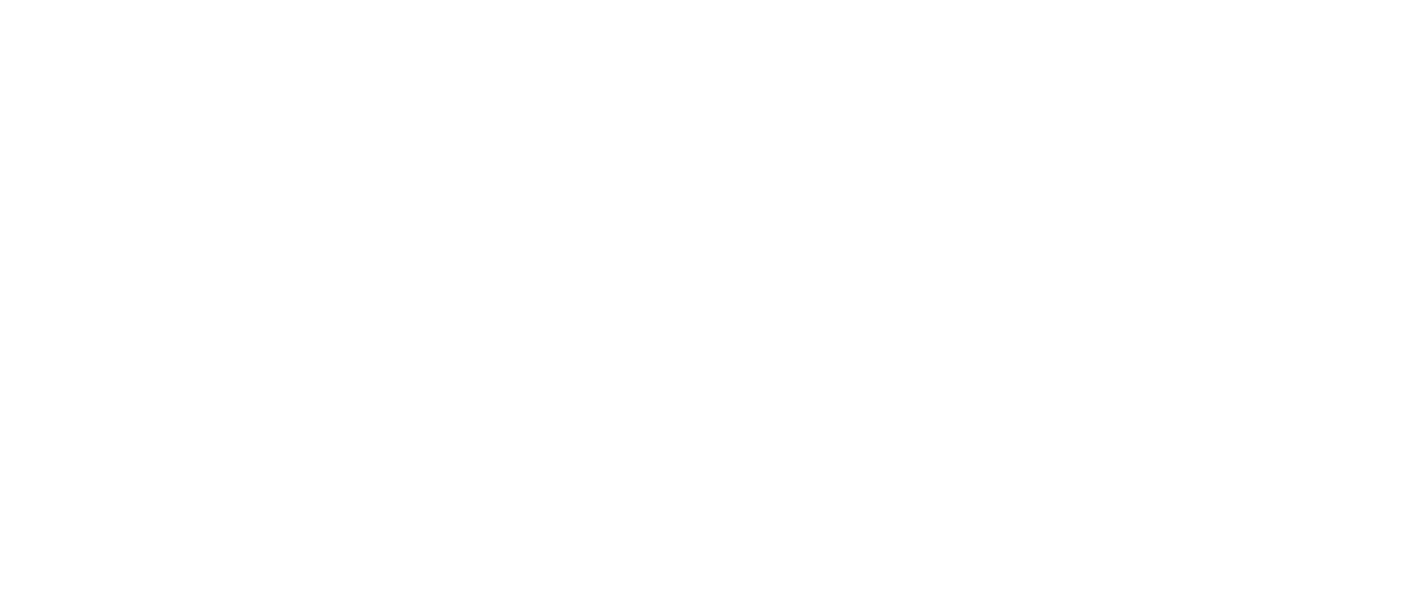 scroll, scrollTop: 0, scrollLeft: 0, axis: both 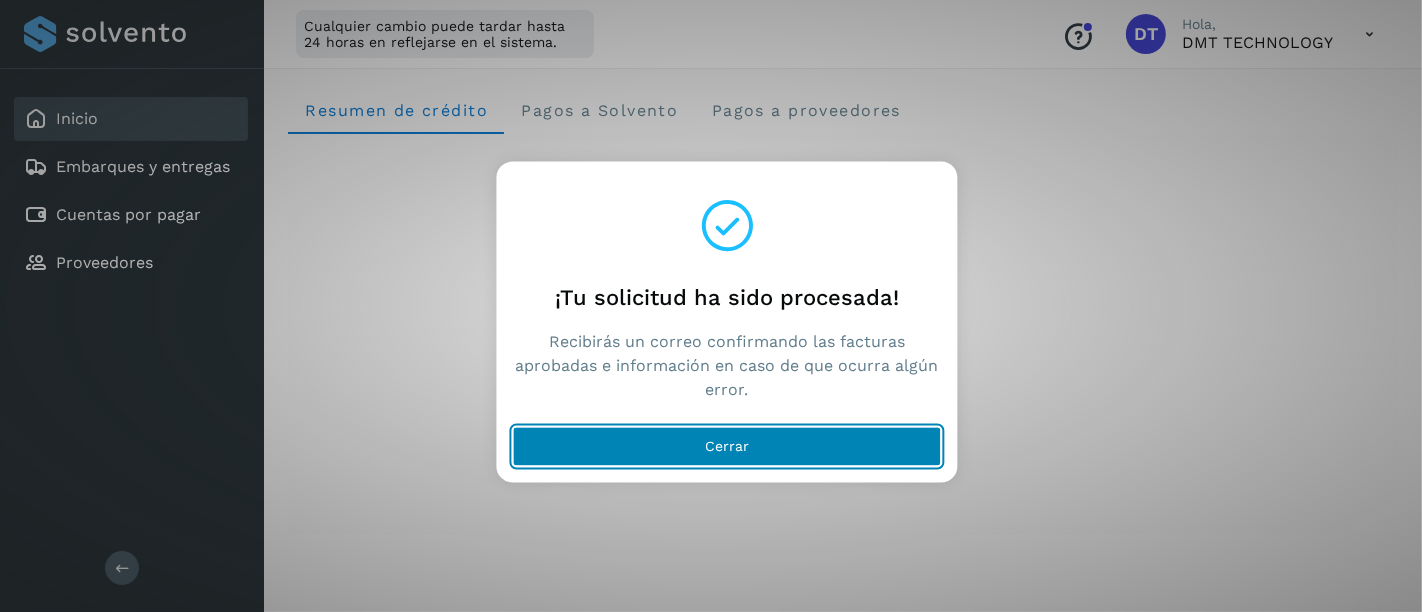 click on "Cerrar" 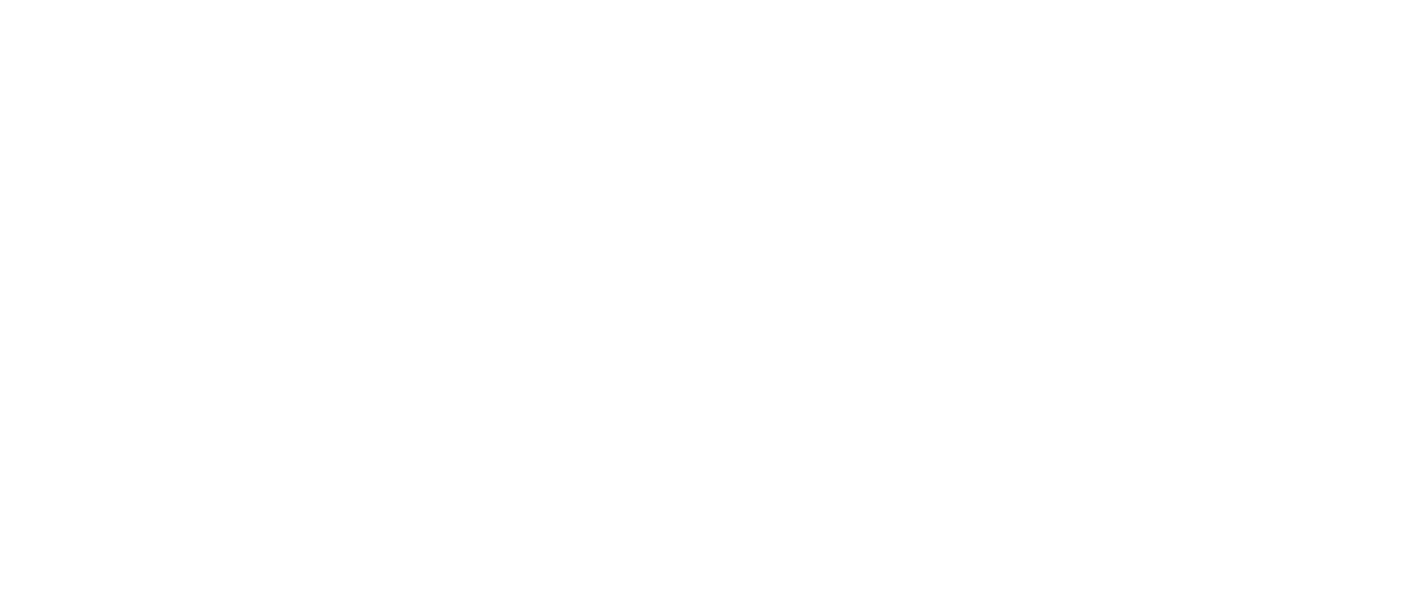 scroll, scrollTop: 0, scrollLeft: 0, axis: both 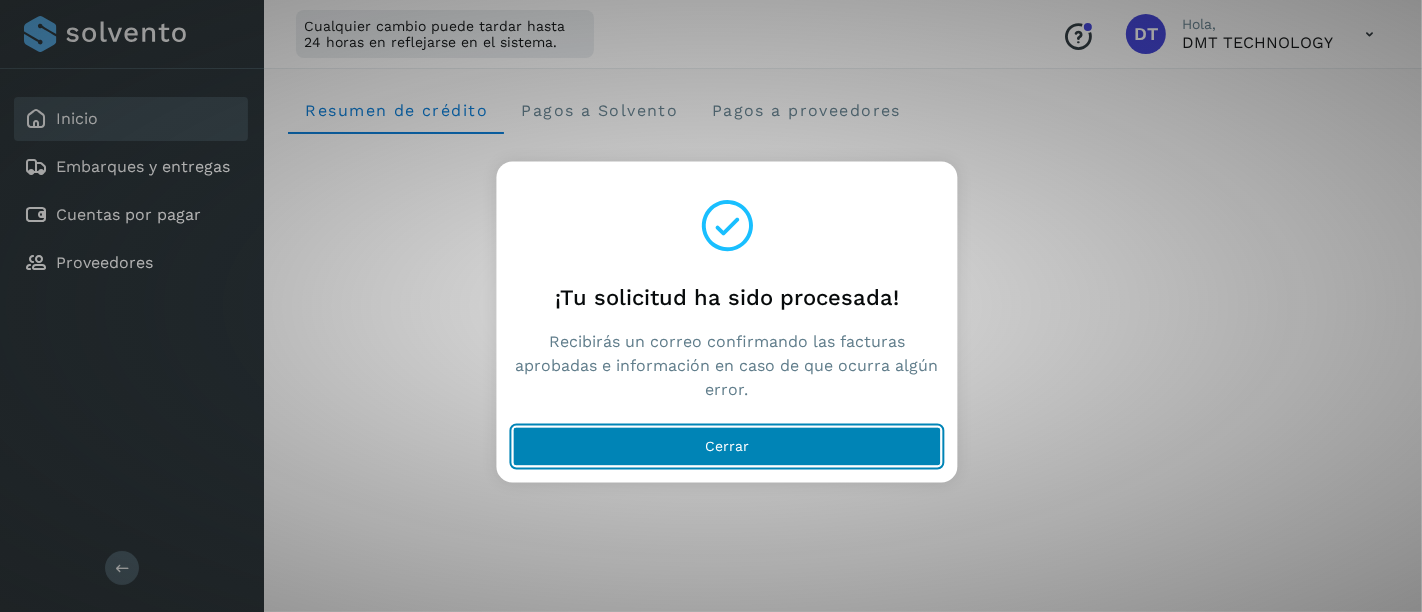 click on "Cerrar" 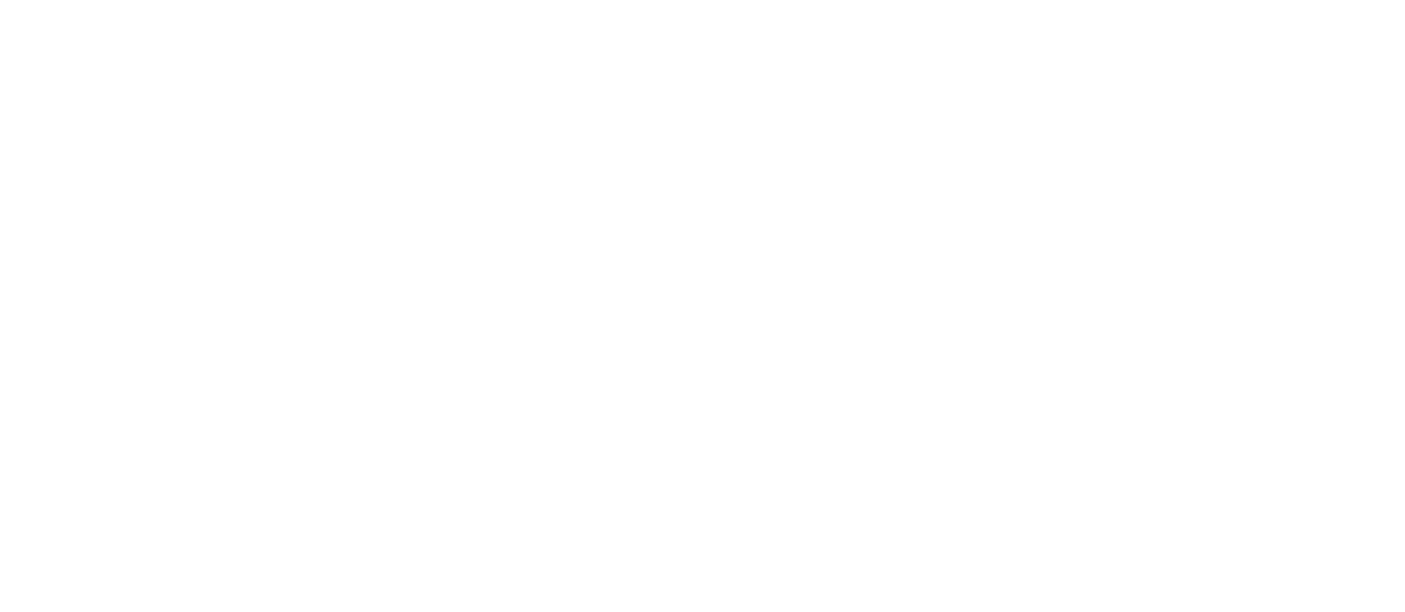 scroll, scrollTop: 0, scrollLeft: 0, axis: both 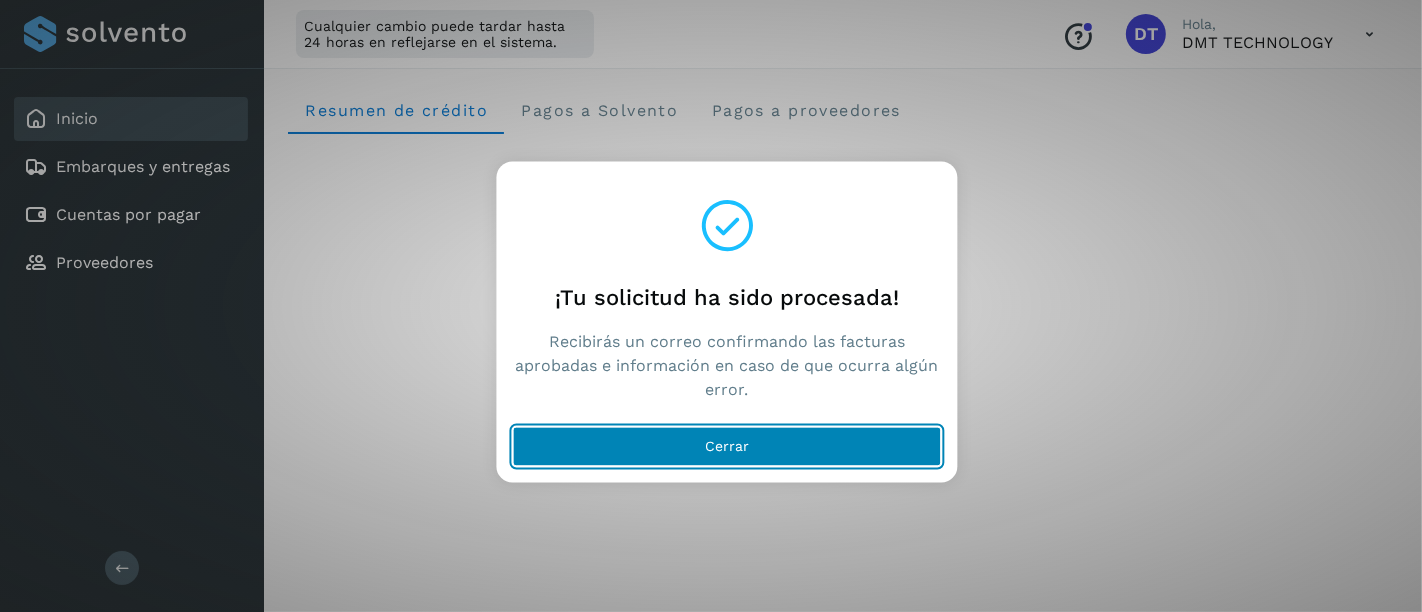 click on "Cerrar" 